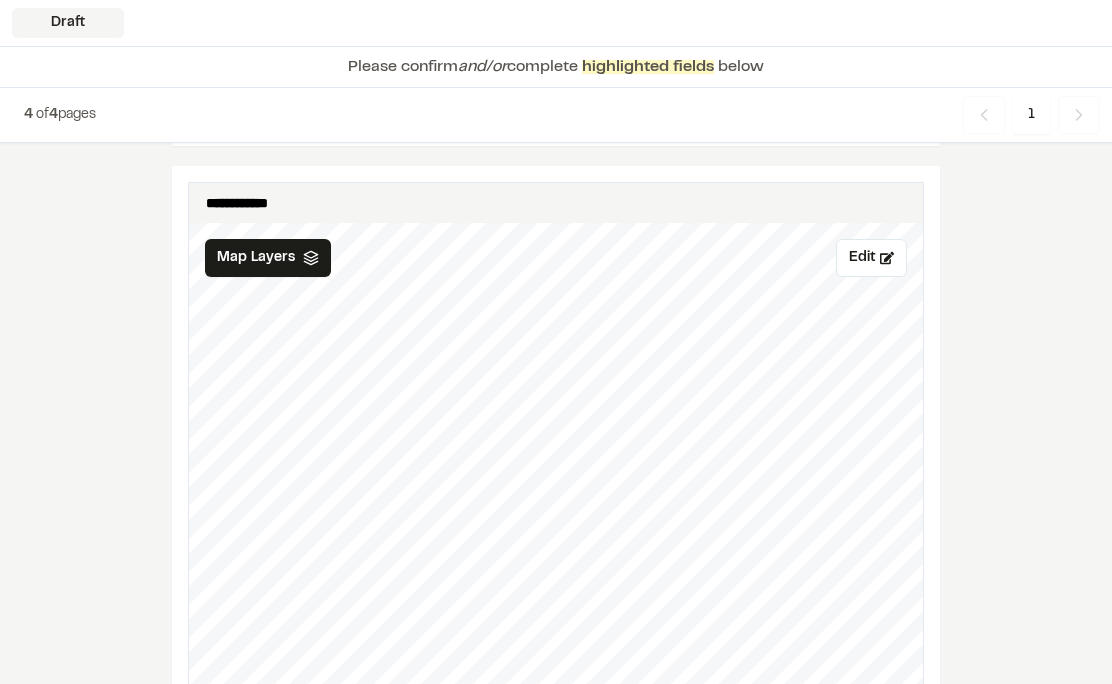 scroll, scrollTop: 2221, scrollLeft: 0, axis: vertical 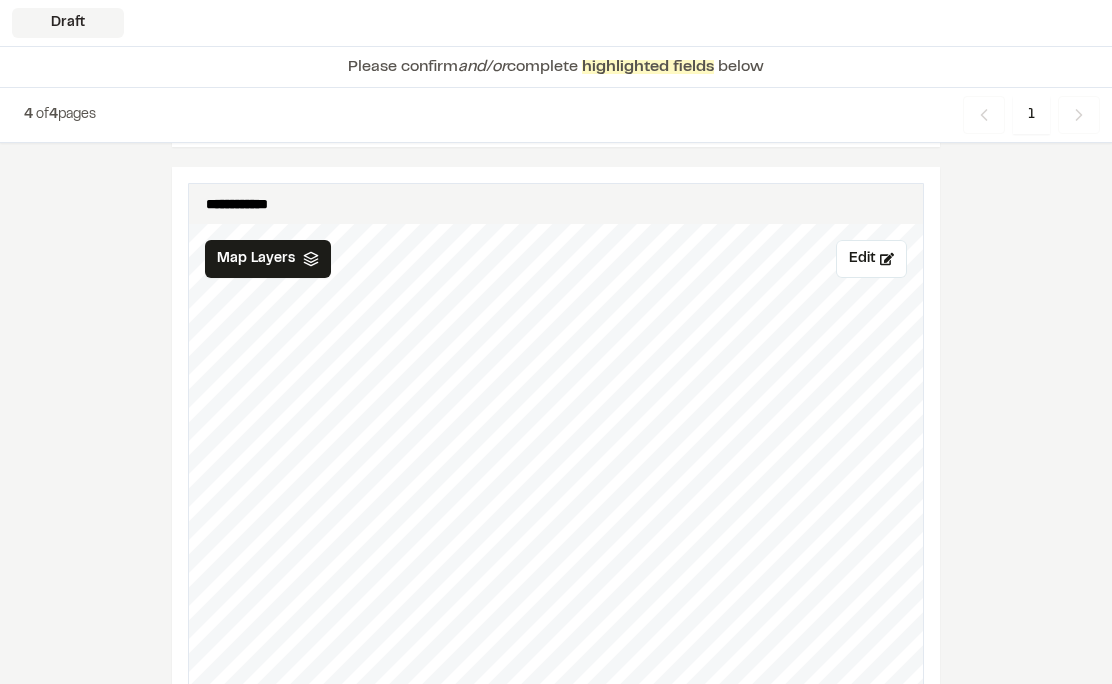 click on "Edit" at bounding box center [871, 259] 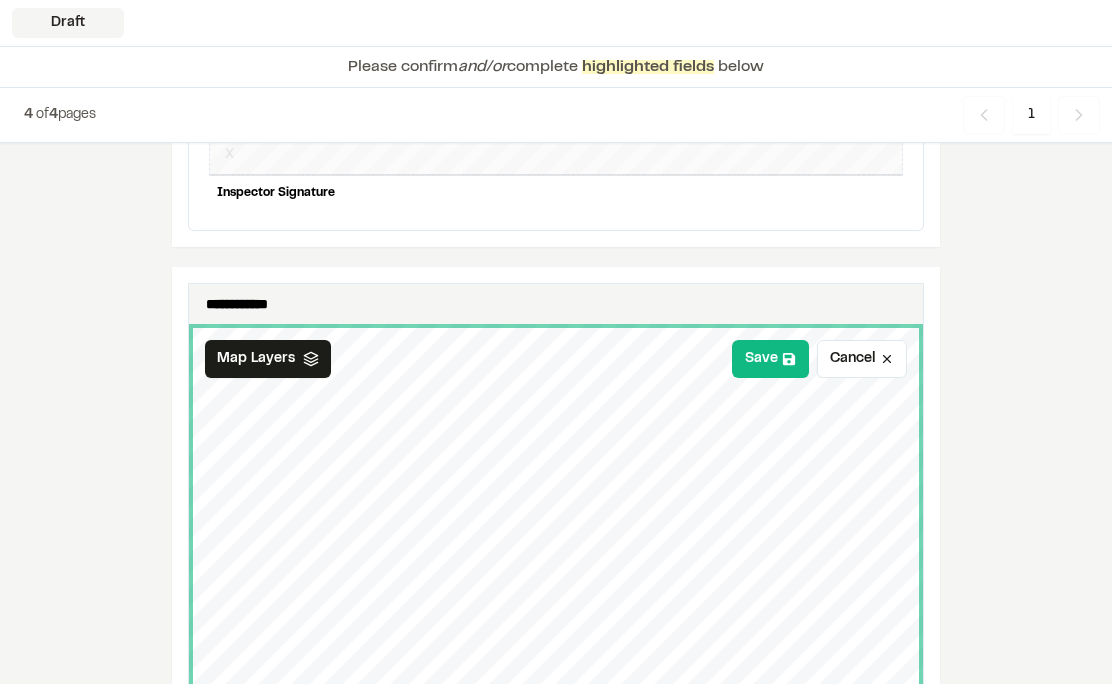 scroll, scrollTop: 2120, scrollLeft: 0, axis: vertical 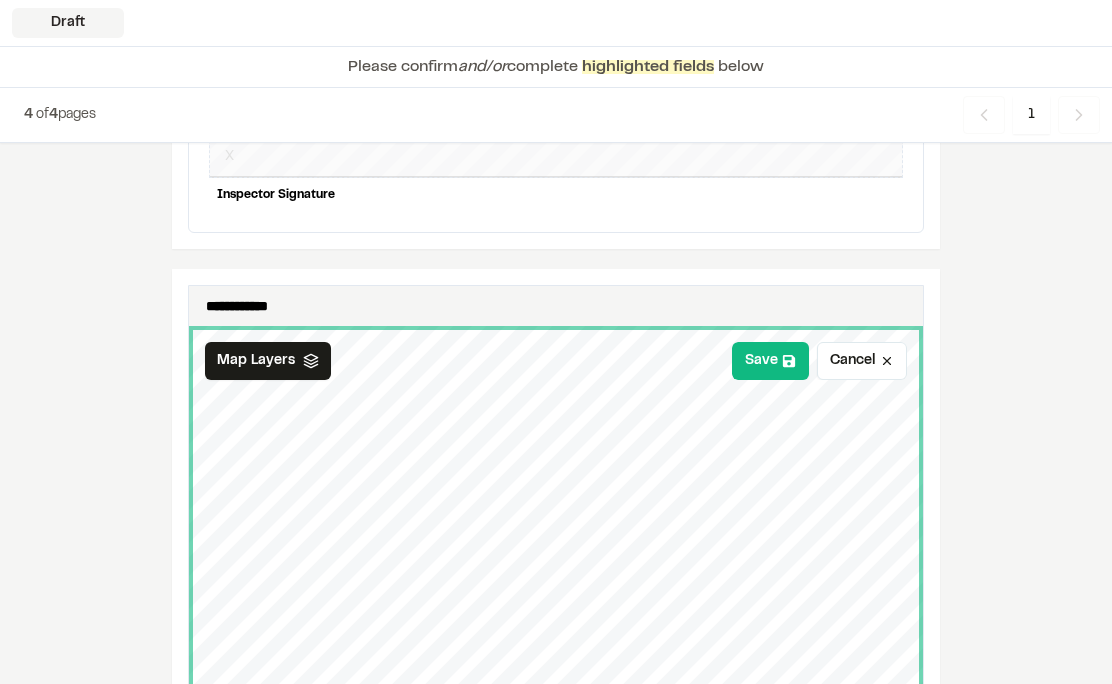 click 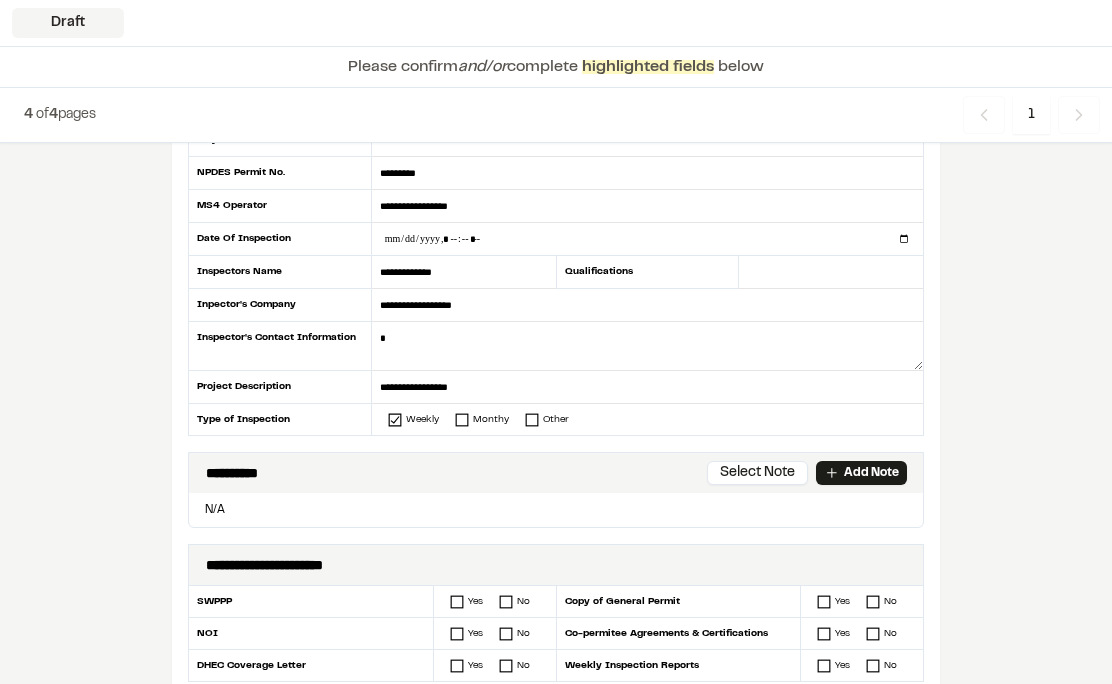 scroll, scrollTop: 141, scrollLeft: 0, axis: vertical 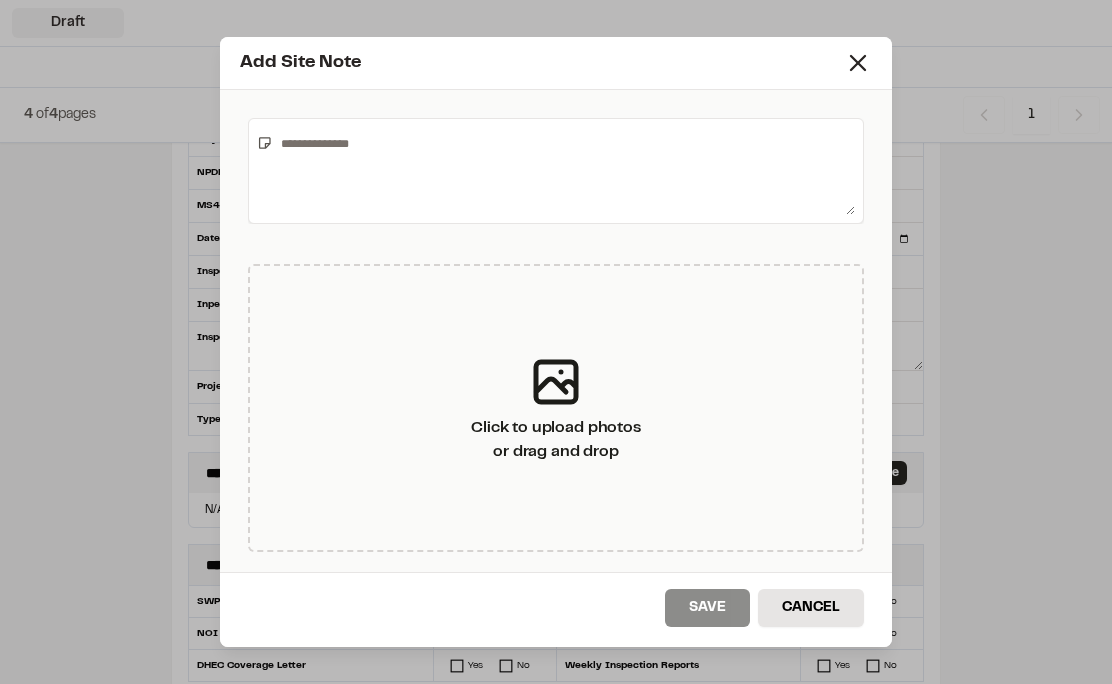 click 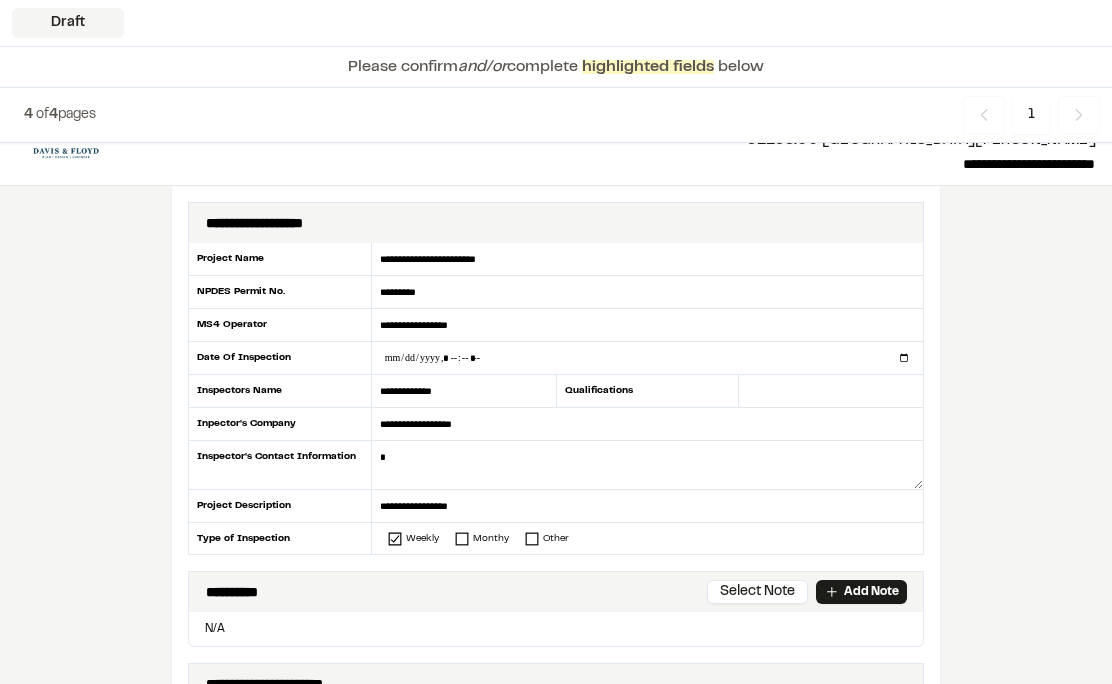 scroll, scrollTop: 14, scrollLeft: 0, axis: vertical 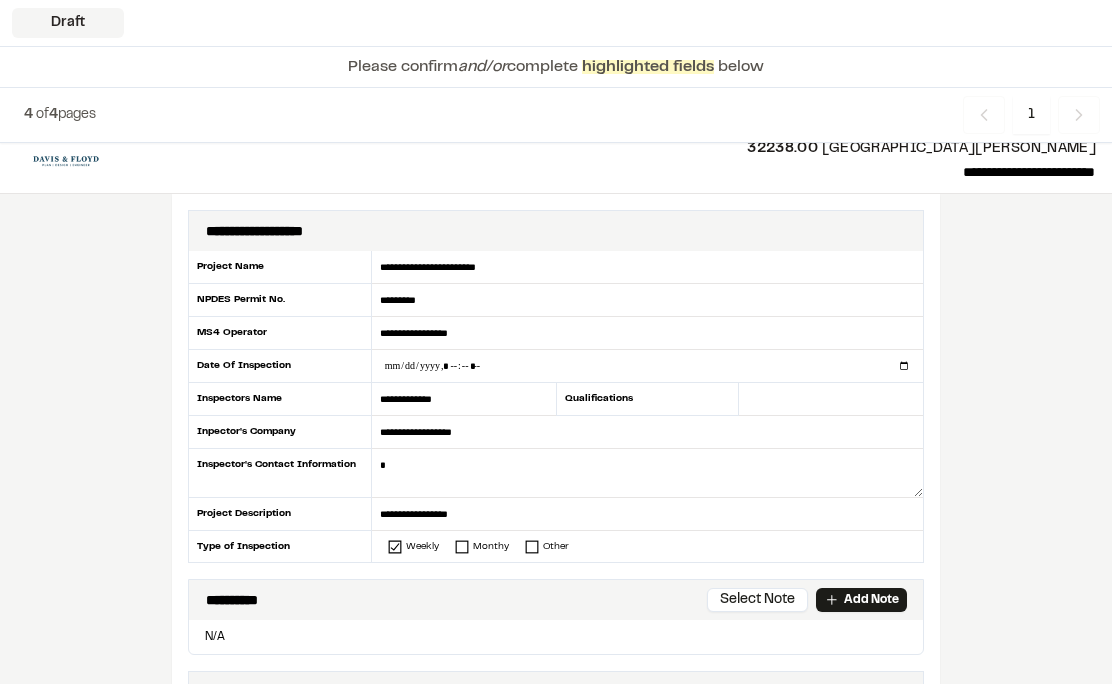 click at bounding box center (831, 399) 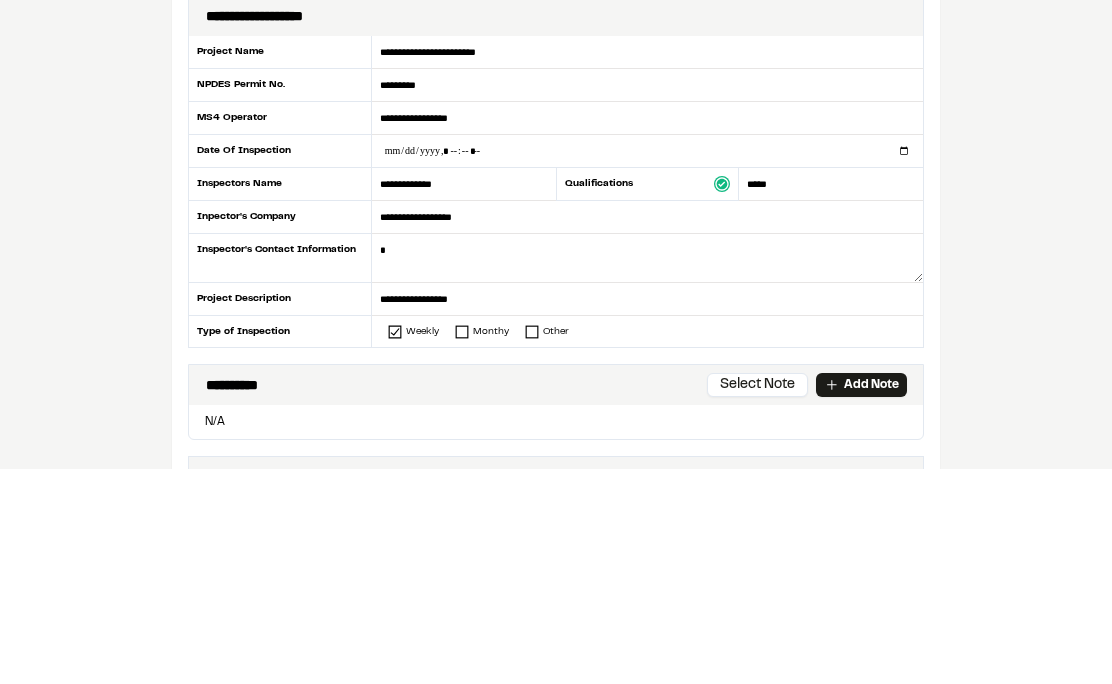 type on "*****" 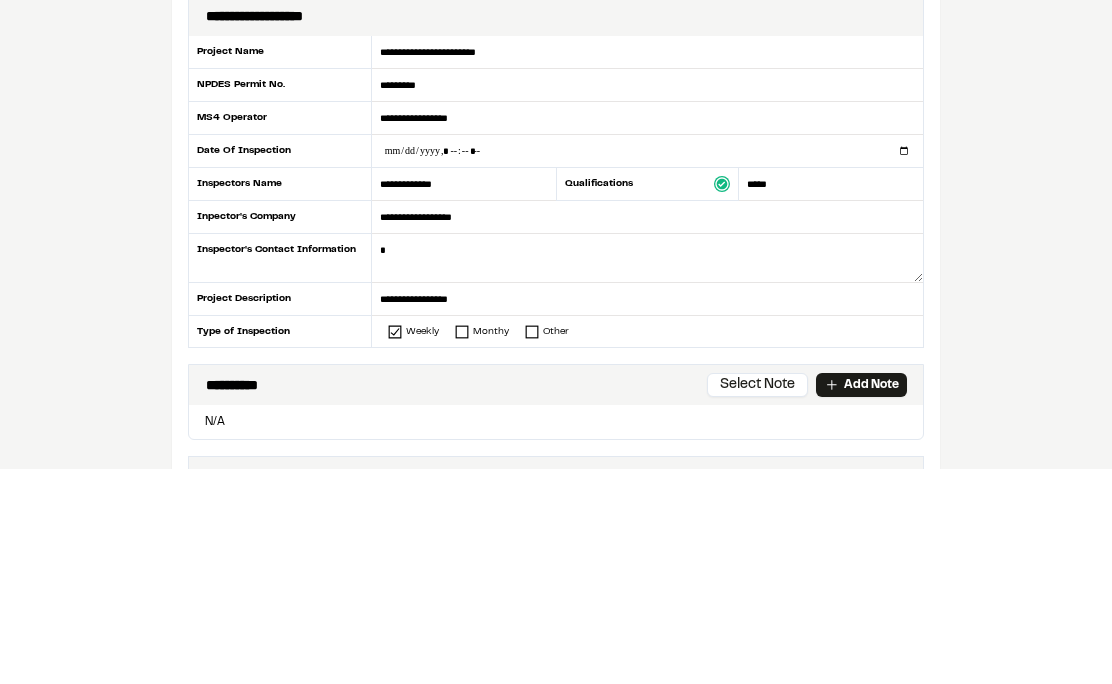 click at bounding box center (647, 473) 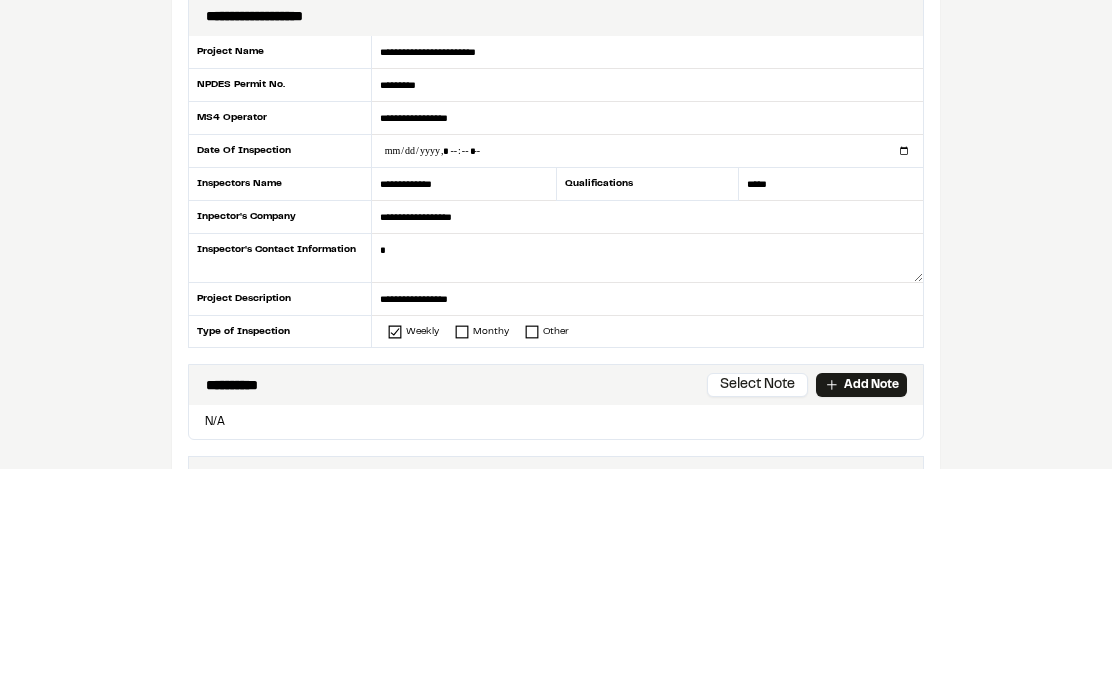 click at bounding box center (647, 366) 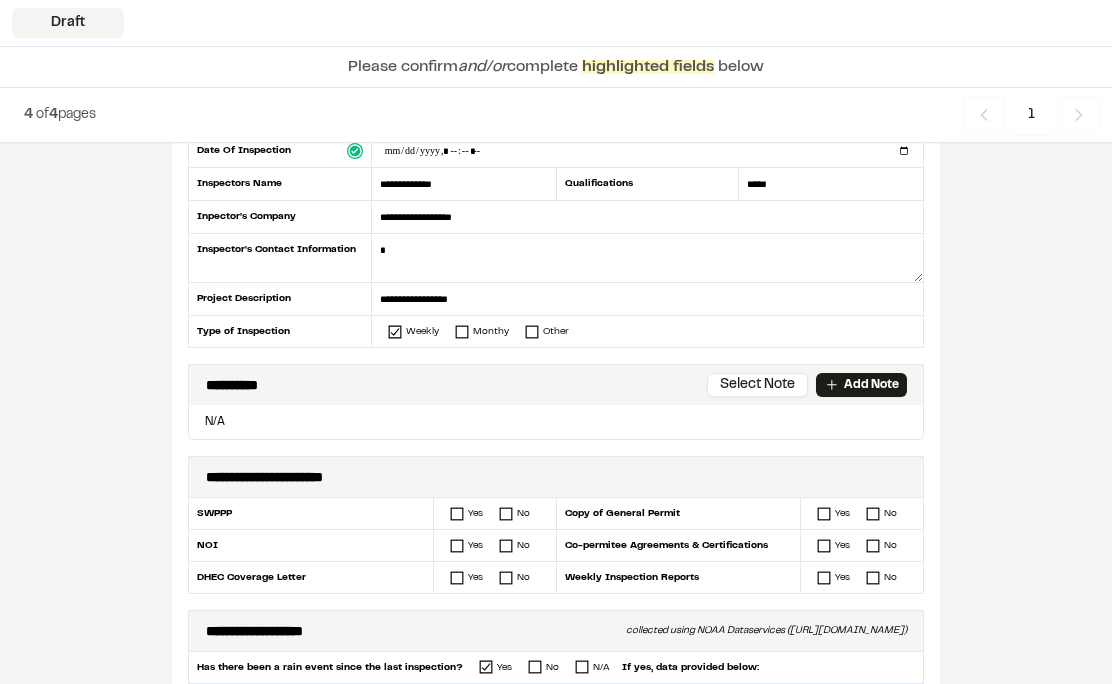 type on "**********" 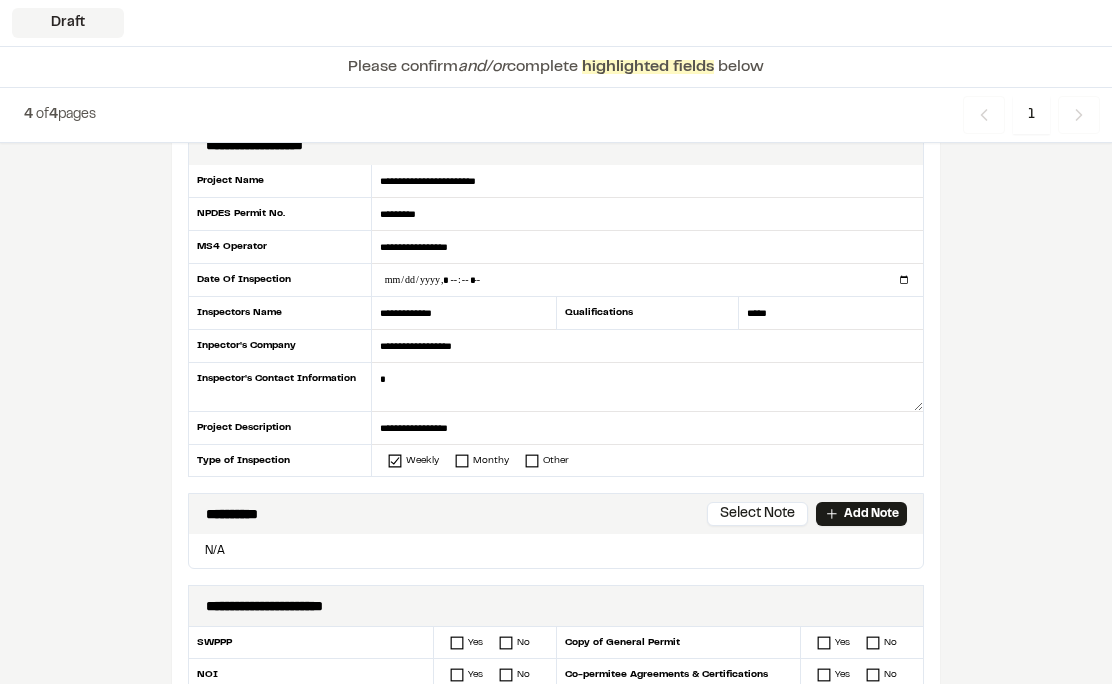 scroll, scrollTop: 105, scrollLeft: 0, axis: vertical 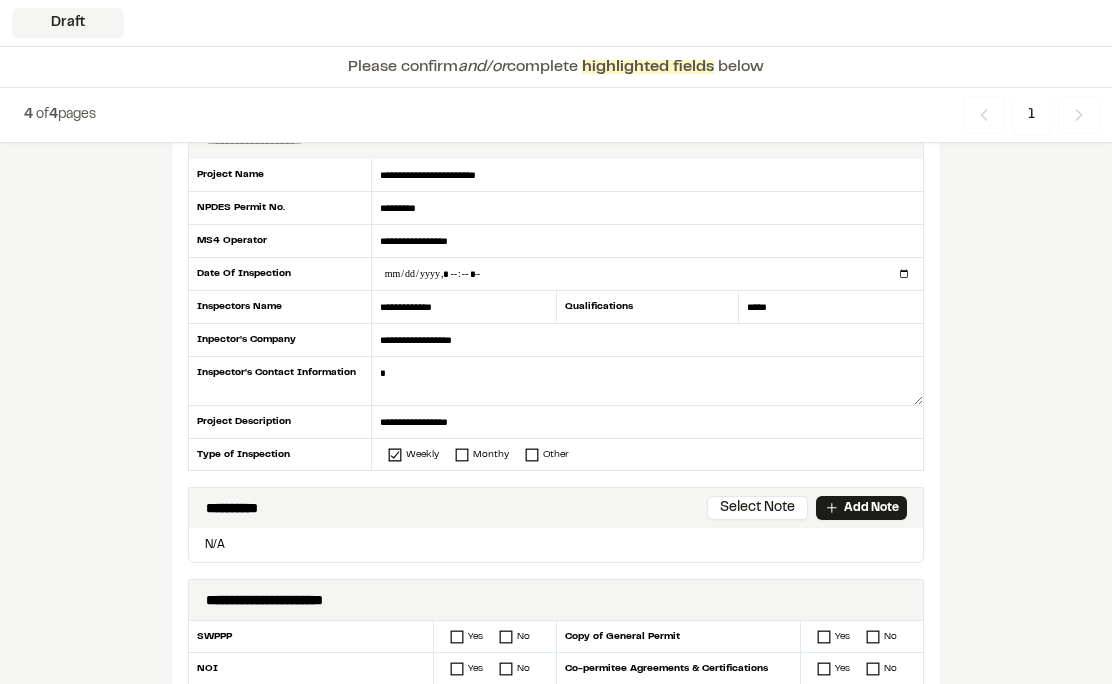 click at bounding box center (647, 382) 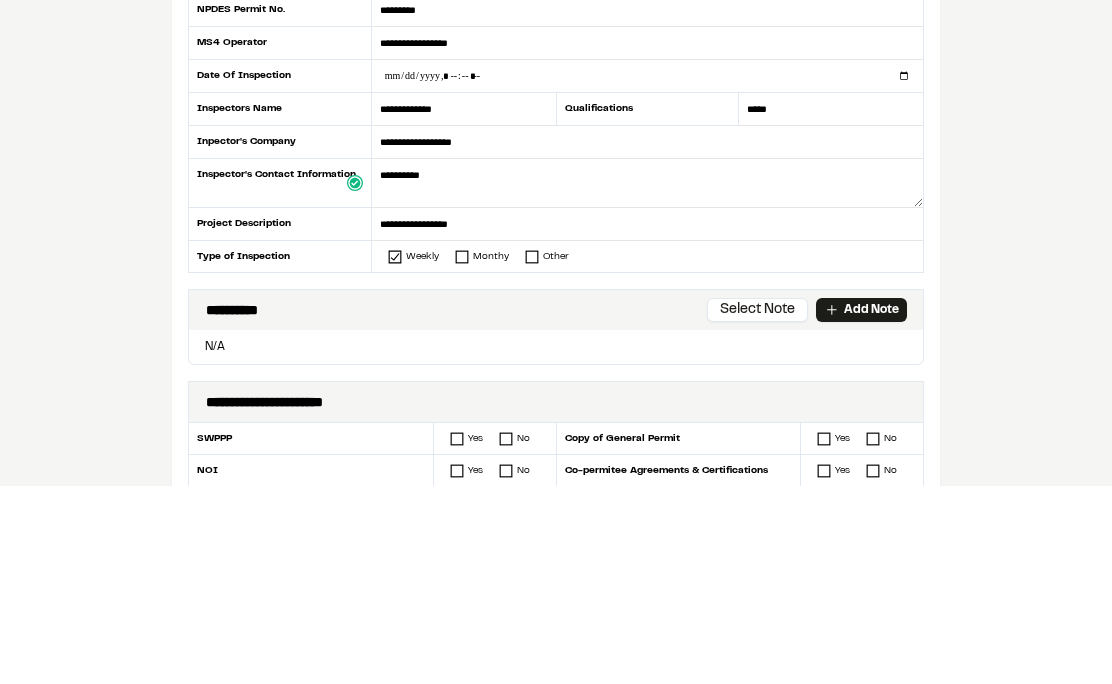 type on "**********" 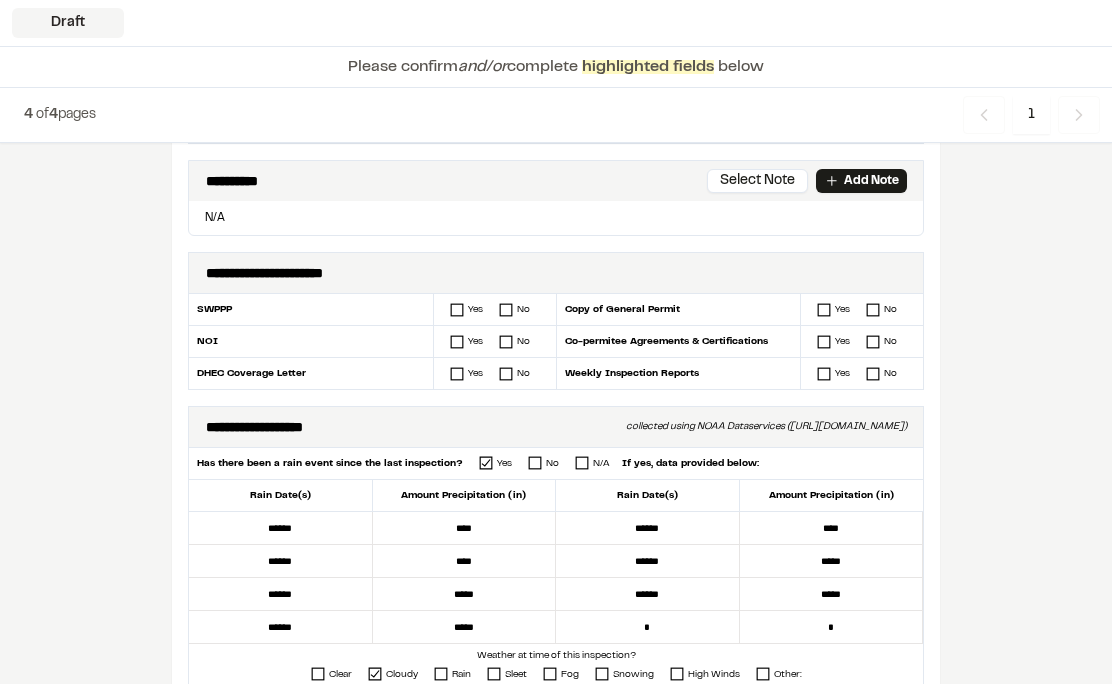 scroll, scrollTop: 440, scrollLeft: 0, axis: vertical 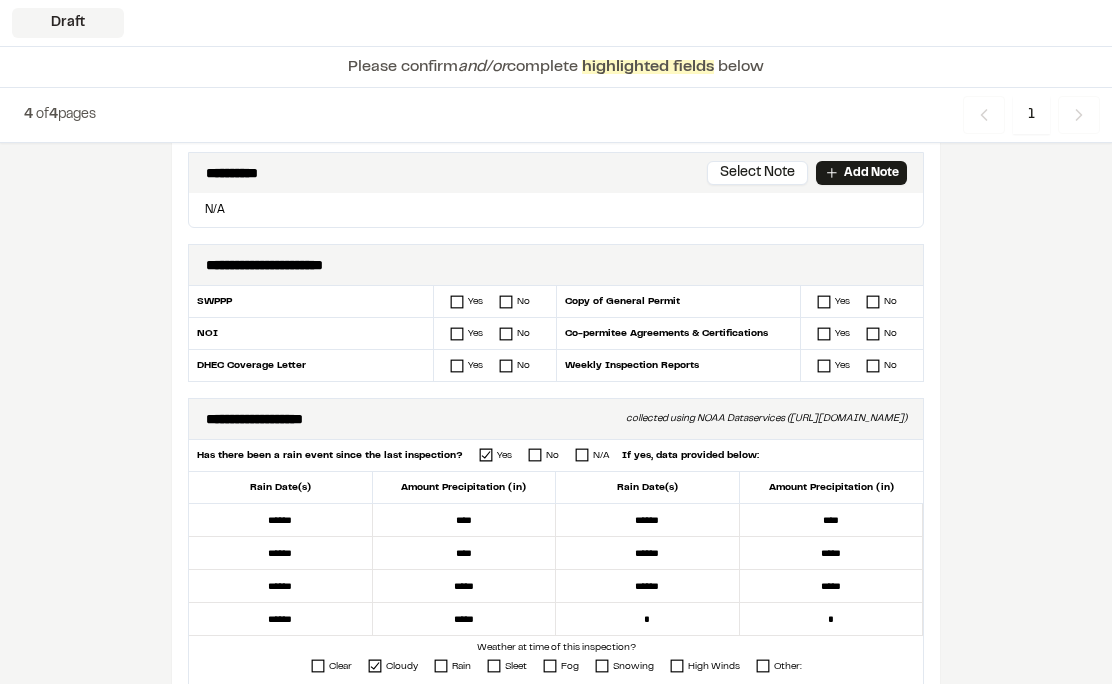 click 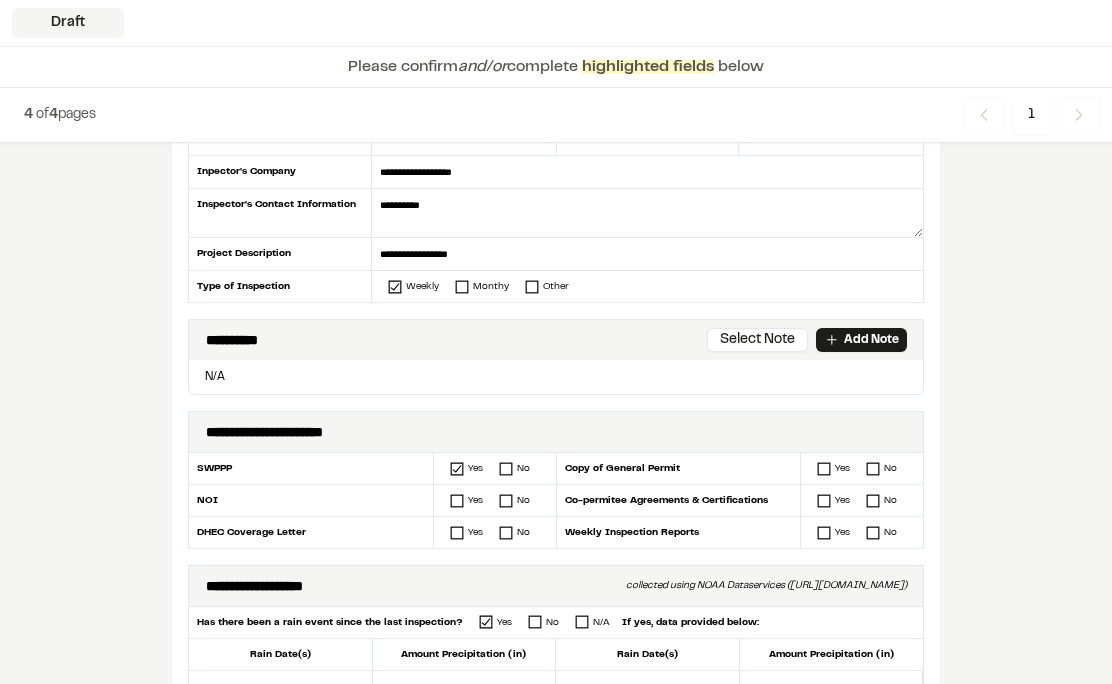 scroll, scrollTop: 312, scrollLeft: 0, axis: vertical 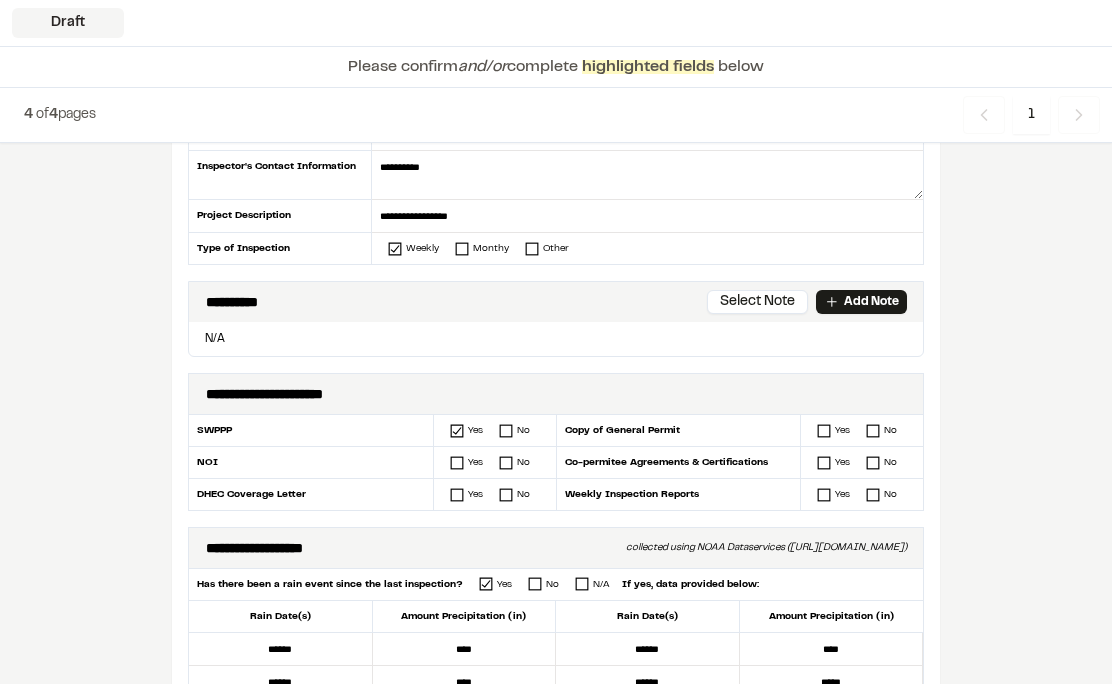 click on "Add Note" at bounding box center [871, 302] 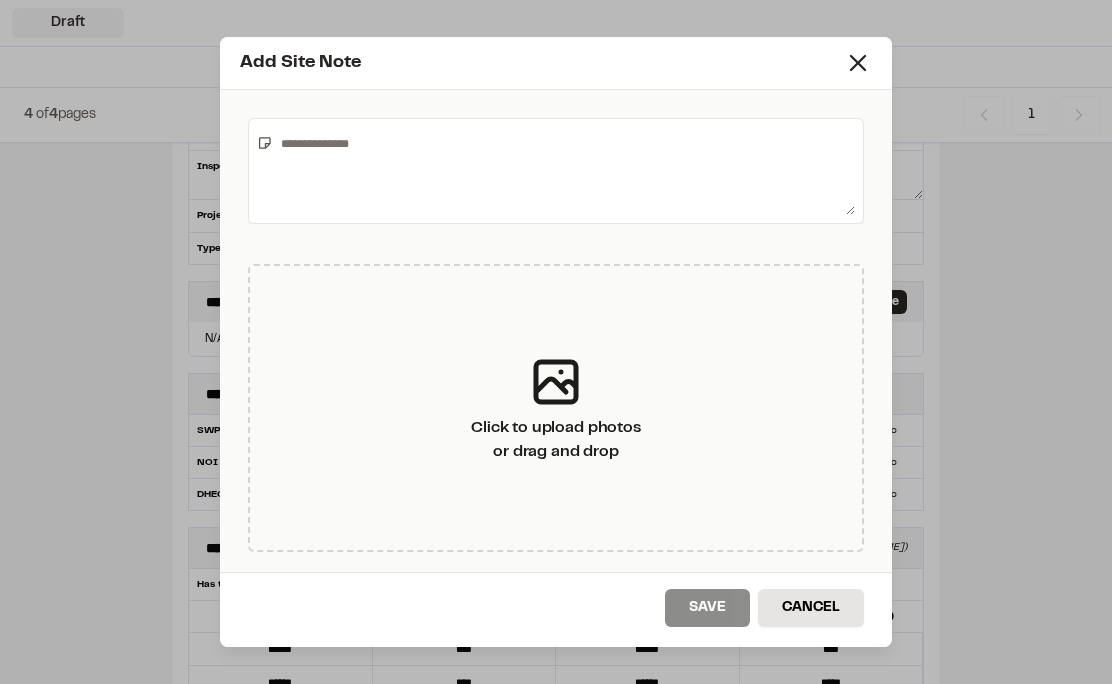 click at bounding box center (564, 171) 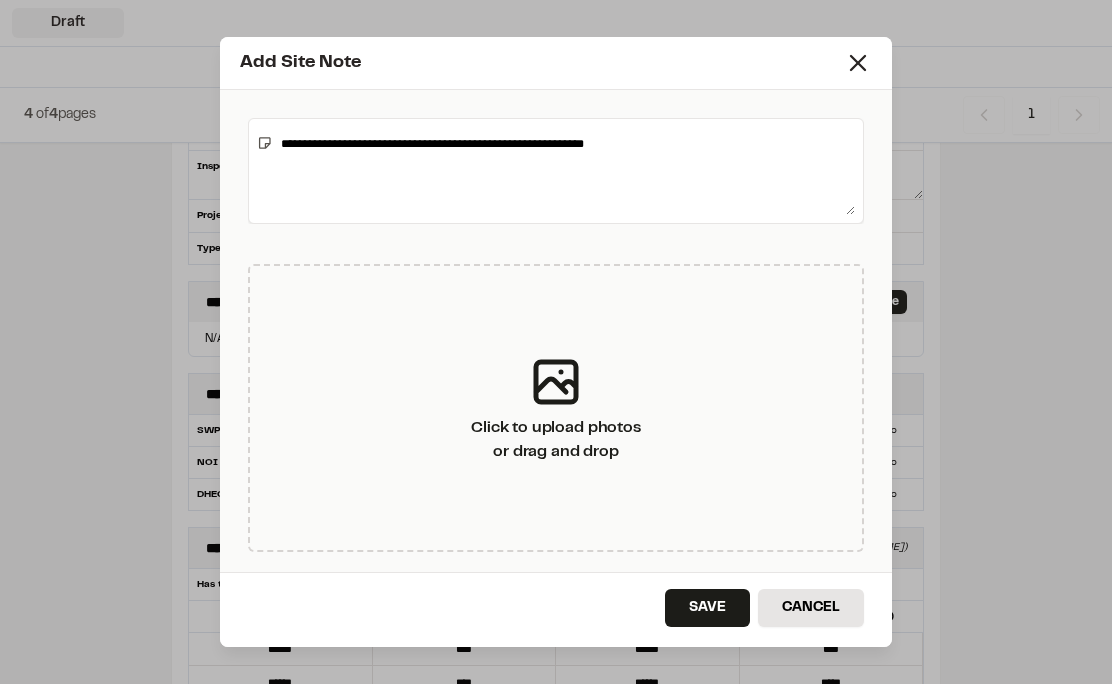 type on "**********" 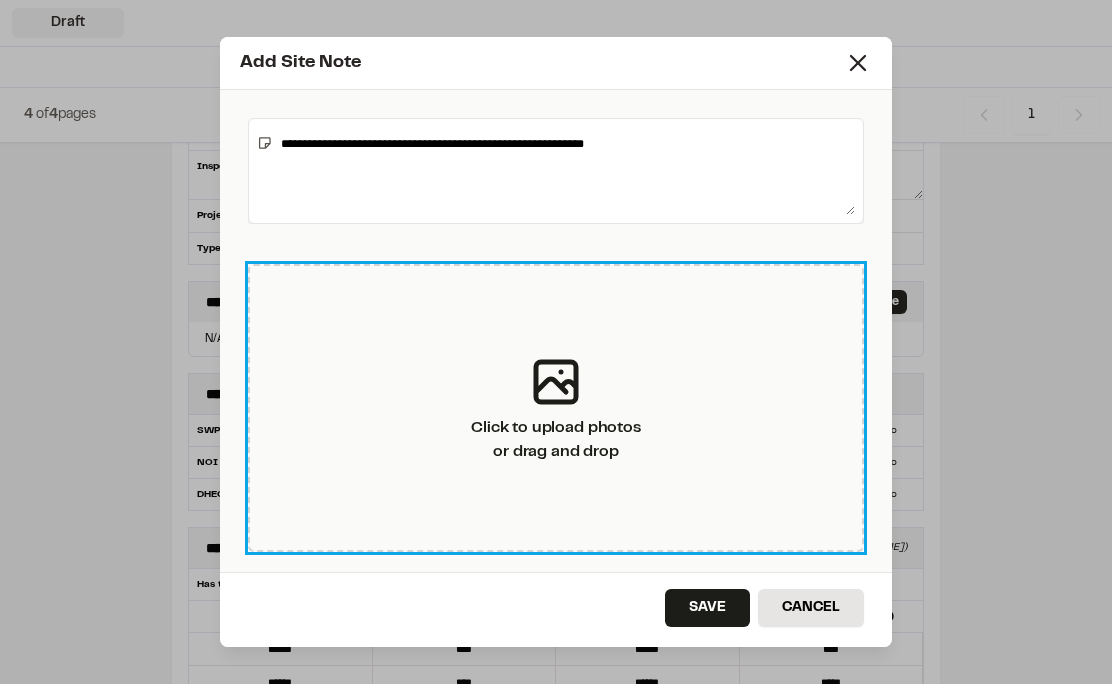 click on "Click to upload photos or drag and drop" at bounding box center (556, 408) 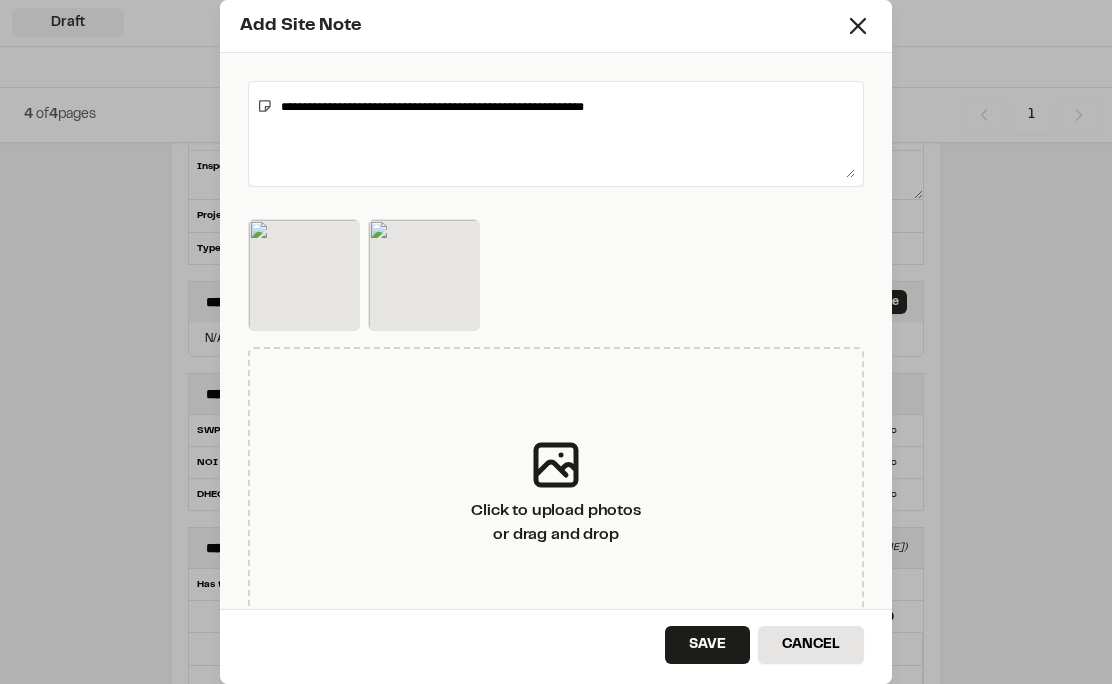 click on "Save" at bounding box center [707, 645] 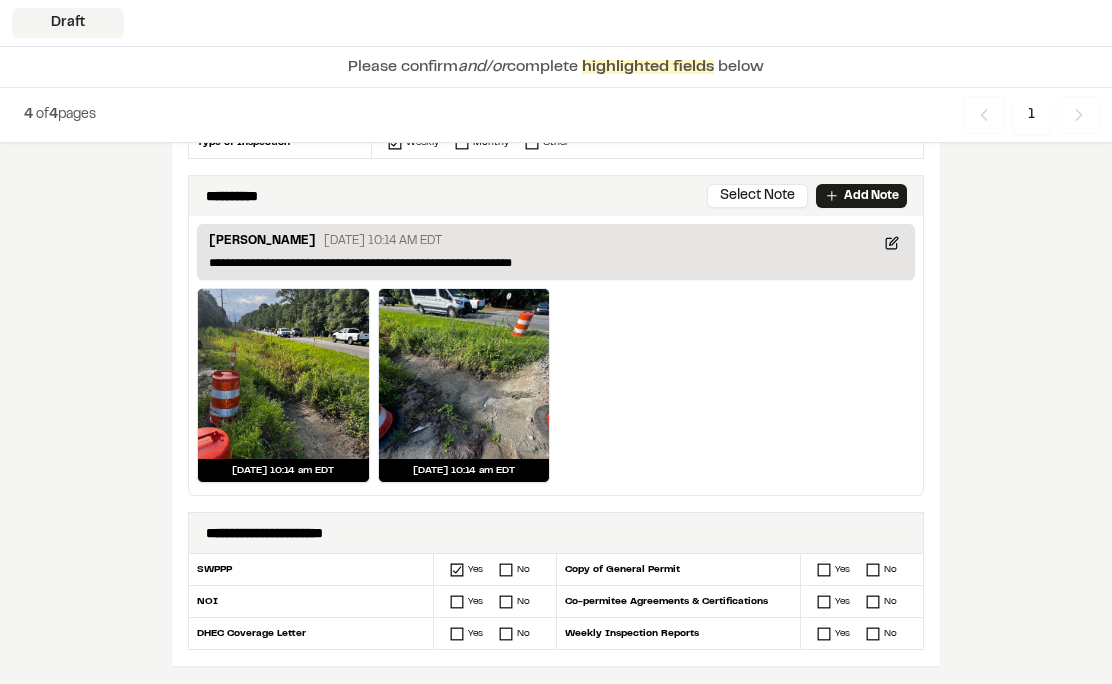 scroll, scrollTop: 418, scrollLeft: 0, axis: vertical 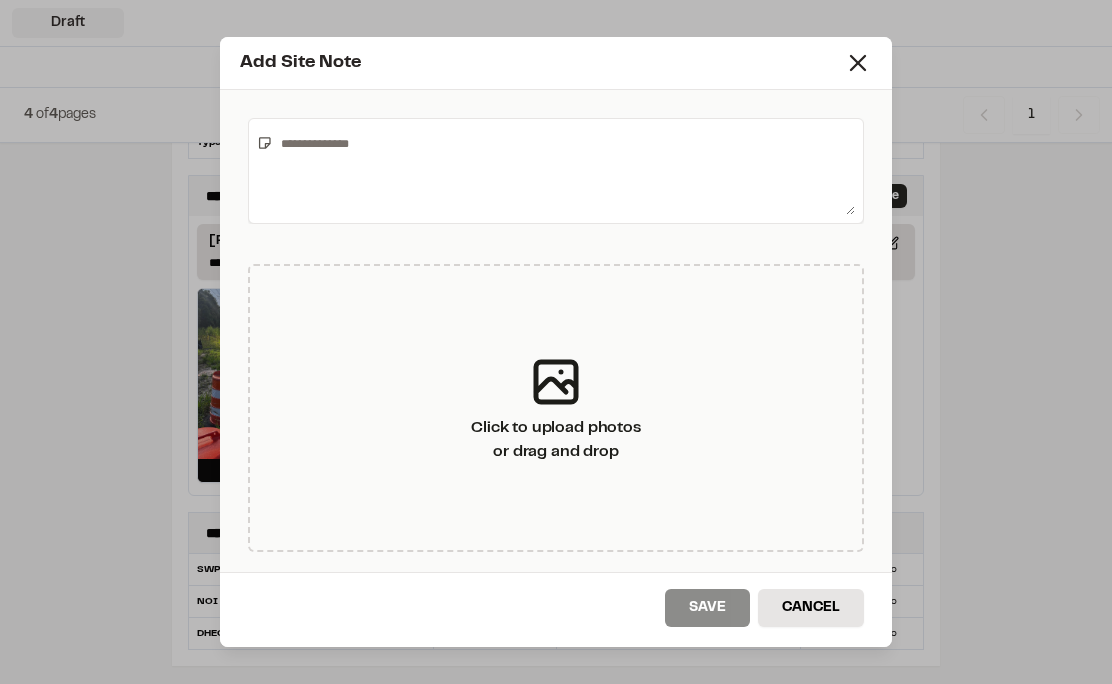 click at bounding box center [564, 171] 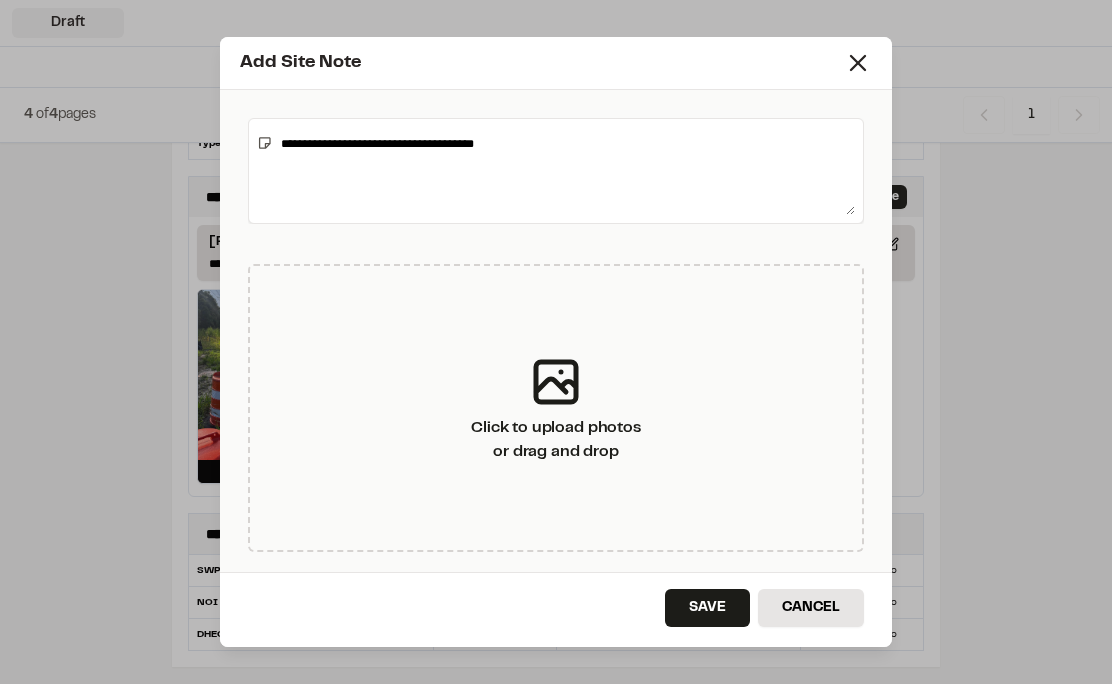 type on "**********" 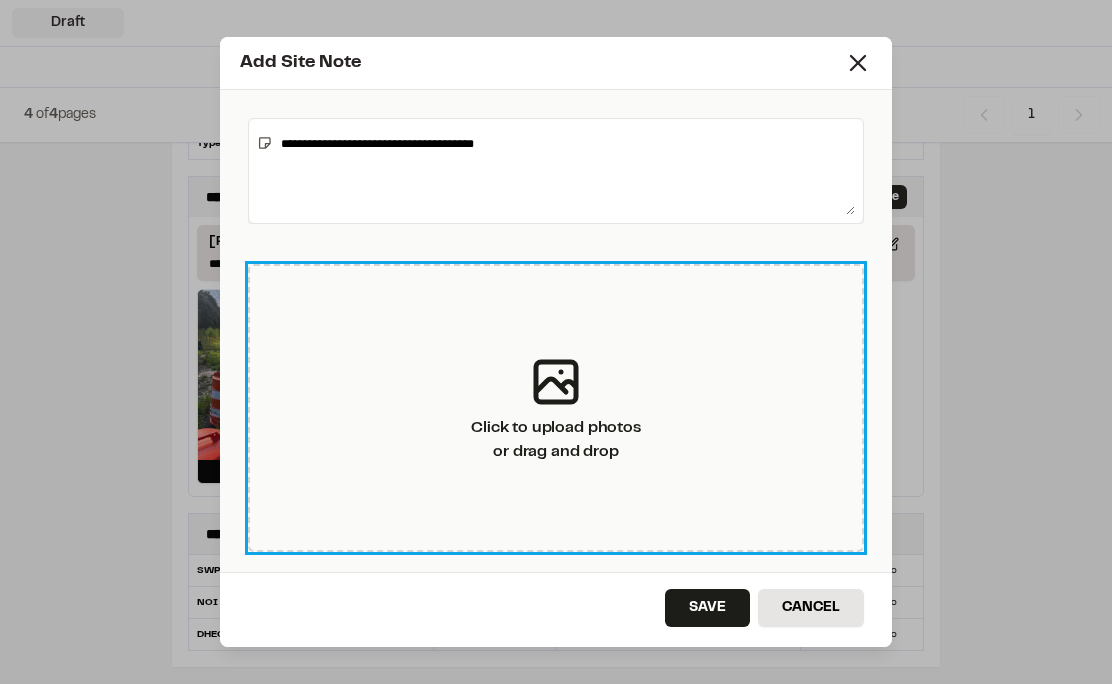 click on "Click to upload photos or drag and drop" at bounding box center [556, 408] 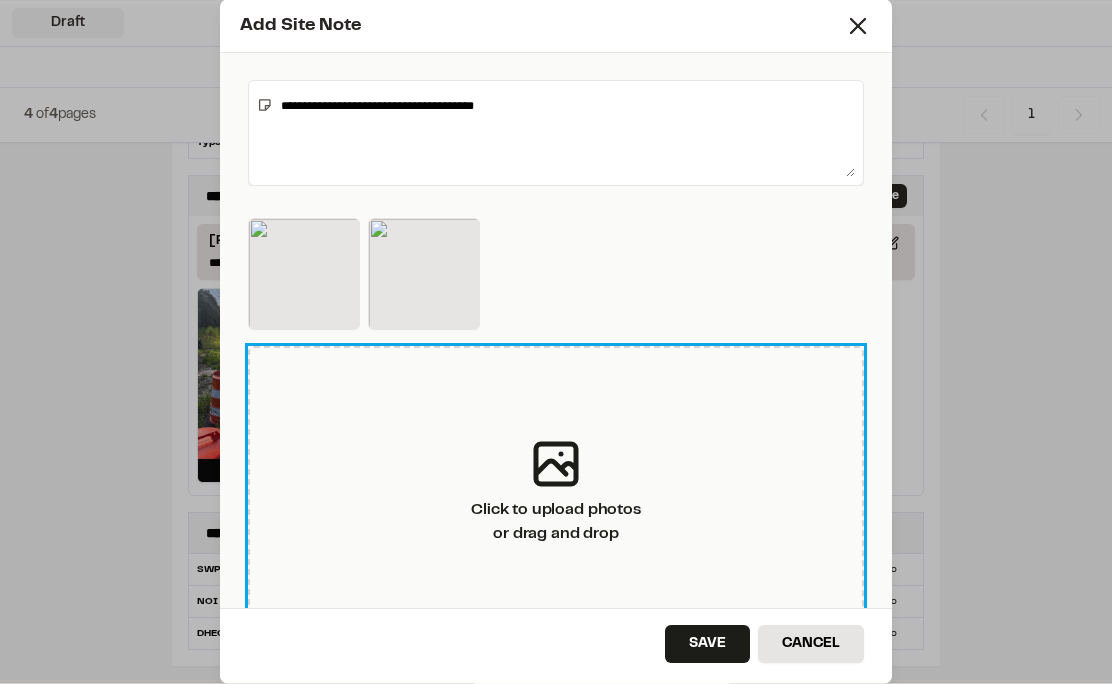 scroll, scrollTop: 418, scrollLeft: 0, axis: vertical 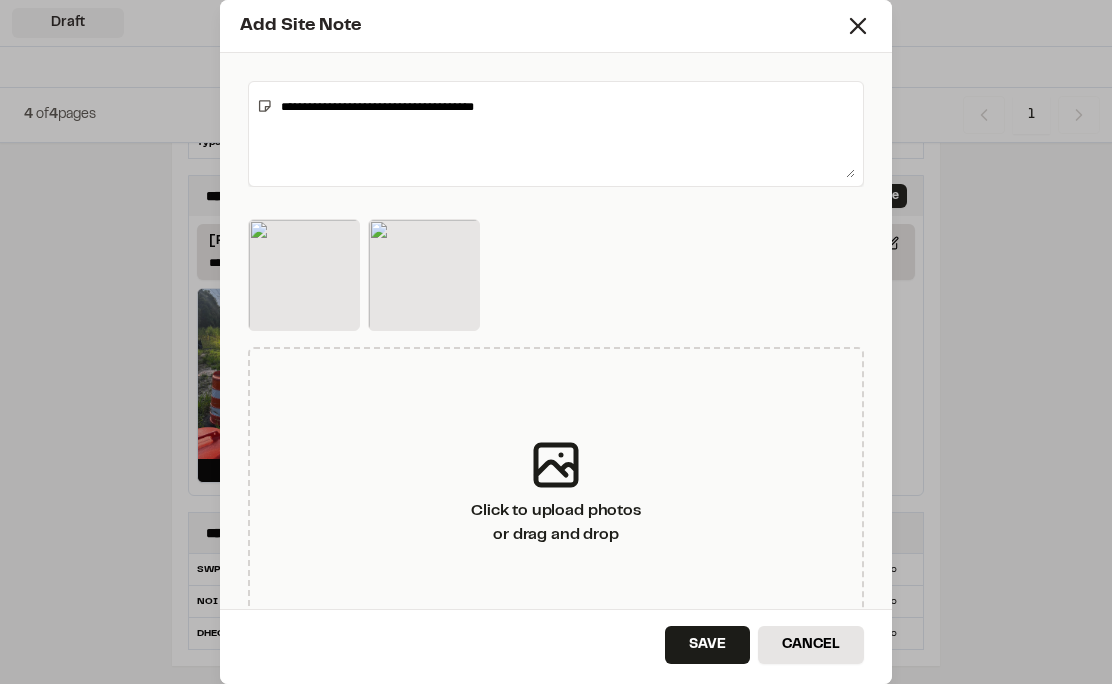 click on "Save" at bounding box center [707, 645] 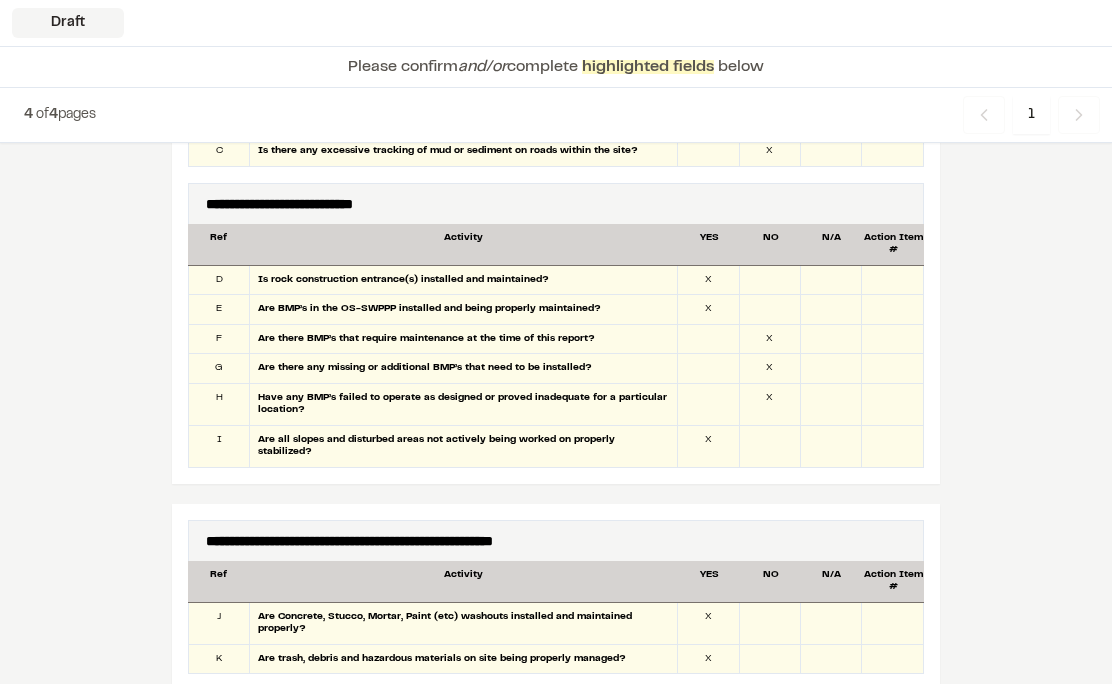 scroll, scrollTop: 1459, scrollLeft: 0, axis: vertical 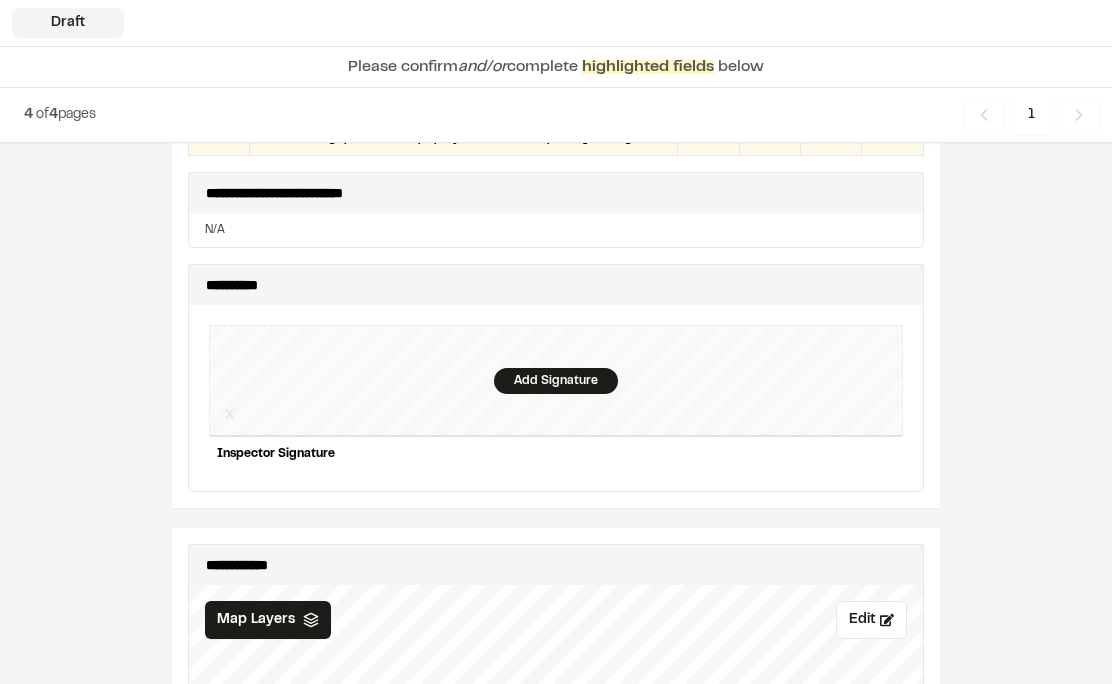 click on "Add Signature" at bounding box center [556, 381] 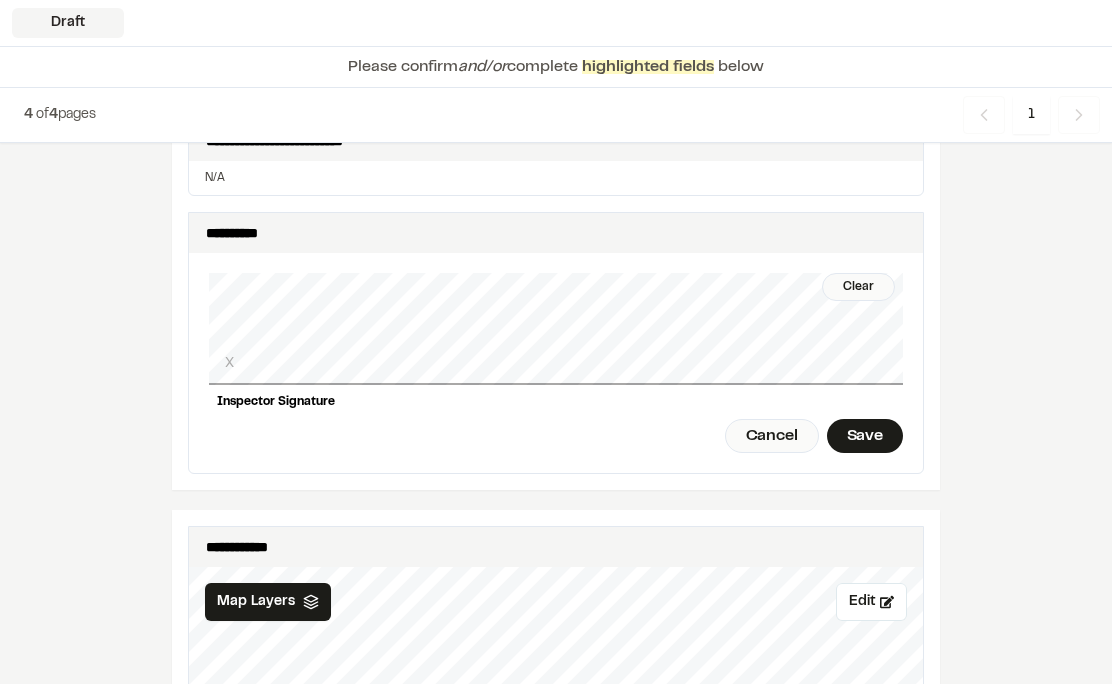 scroll, scrollTop: 2158, scrollLeft: 0, axis: vertical 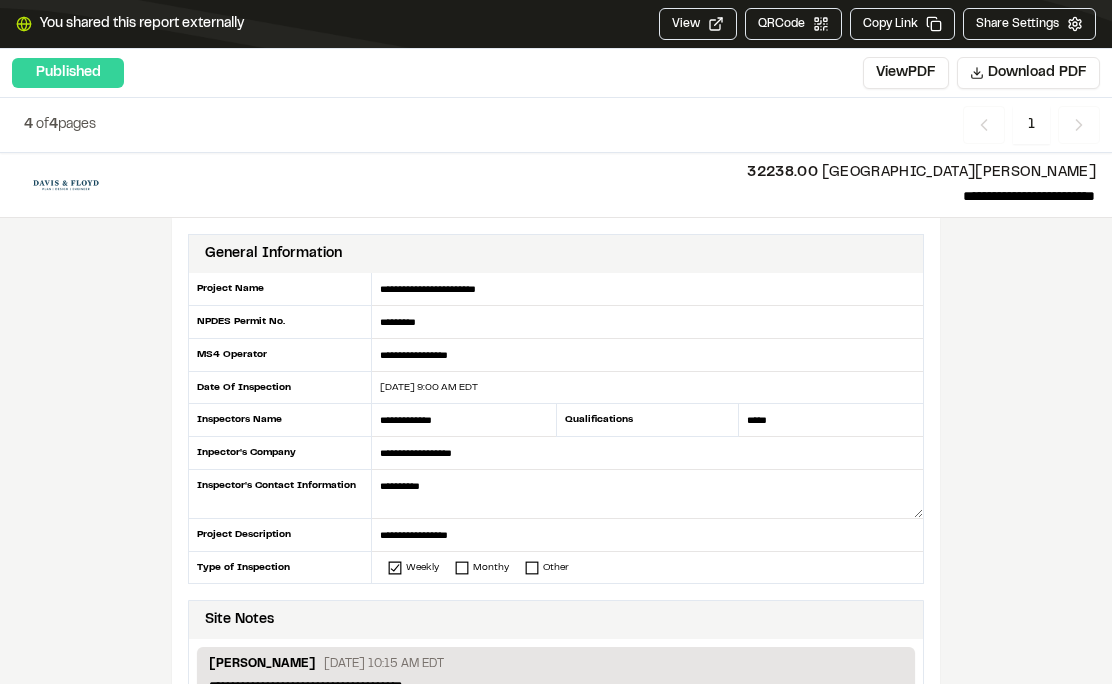 click on "View  PDF" at bounding box center [906, 73] 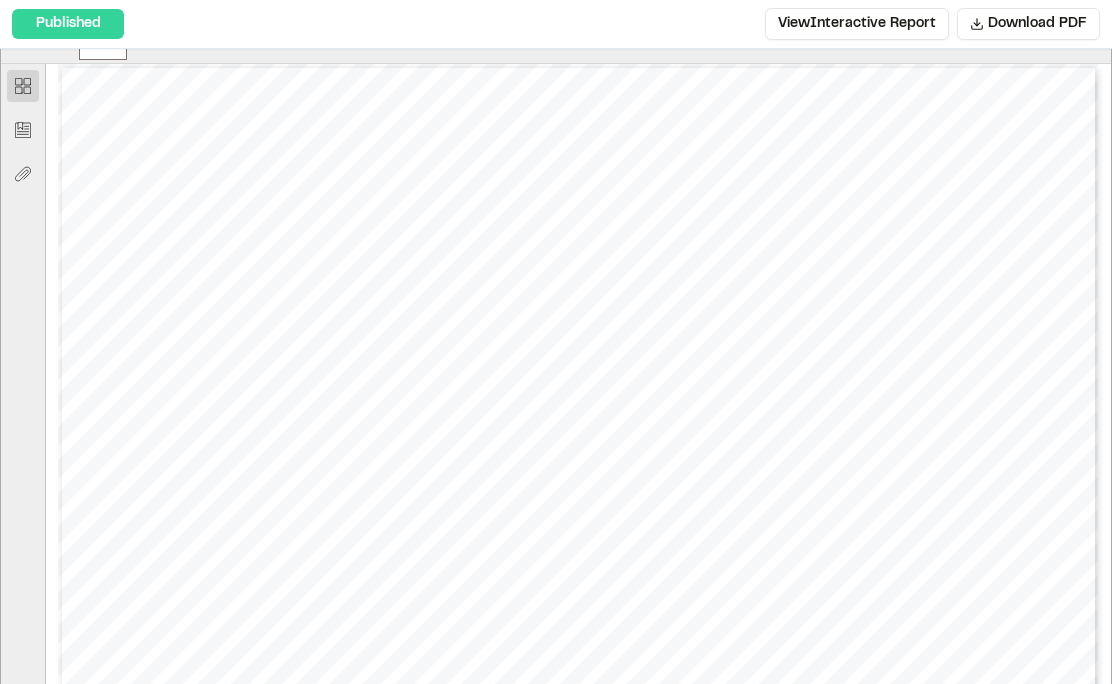 scroll, scrollTop: 74, scrollLeft: 0, axis: vertical 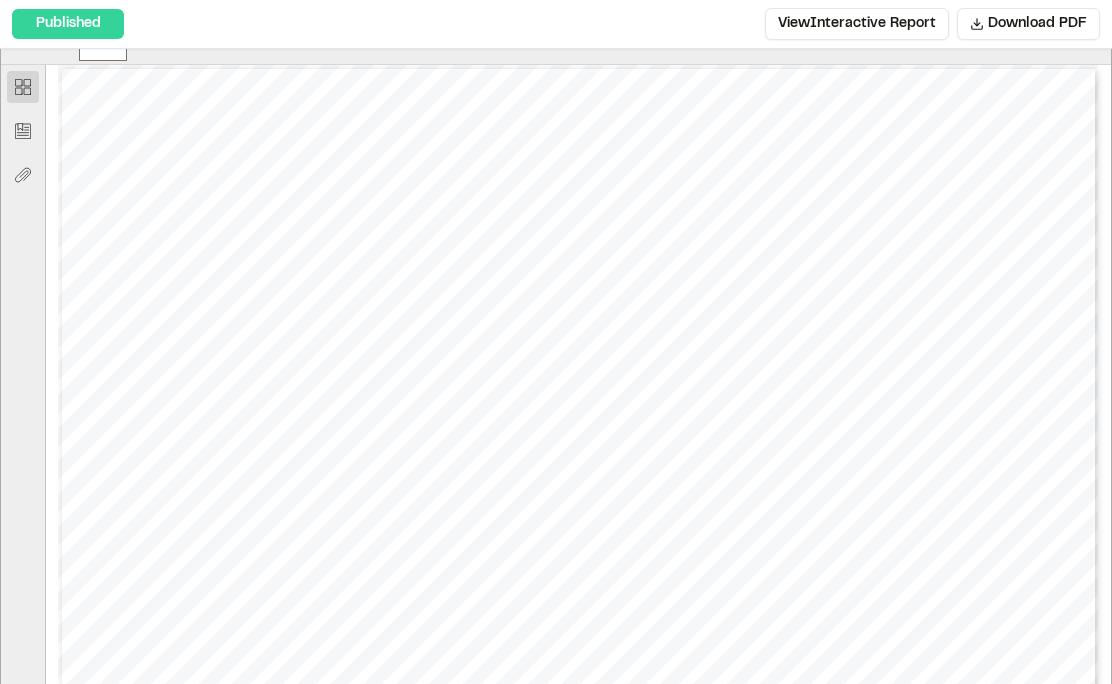 click on "View  Interactive Report" at bounding box center [857, 24] 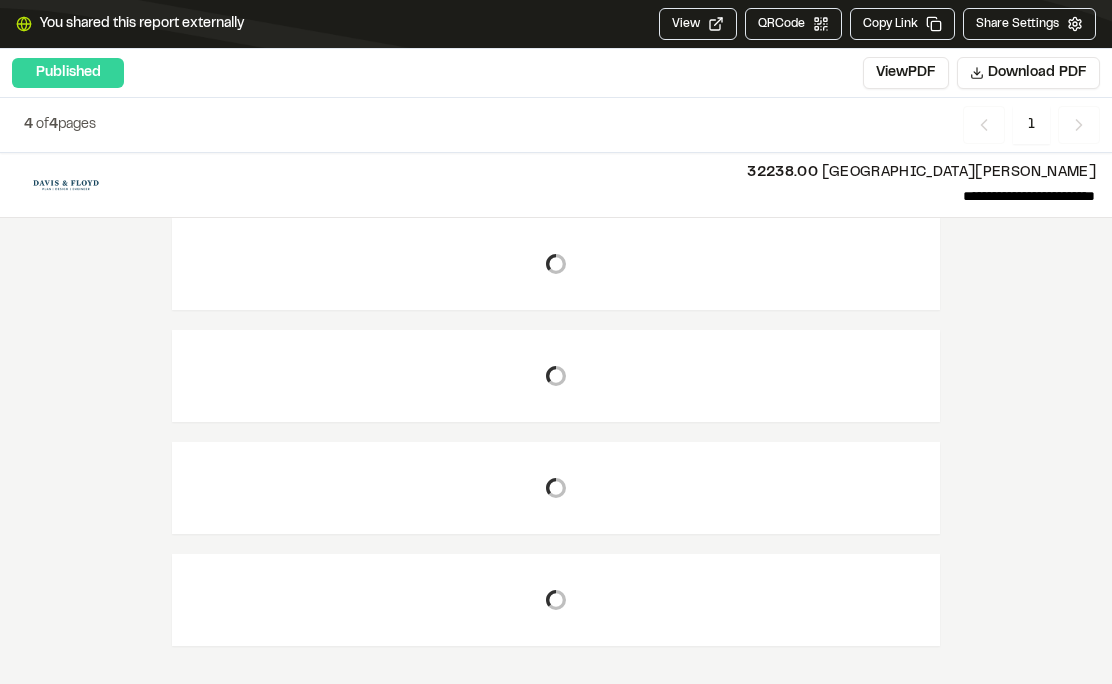 scroll, scrollTop: 0, scrollLeft: 0, axis: both 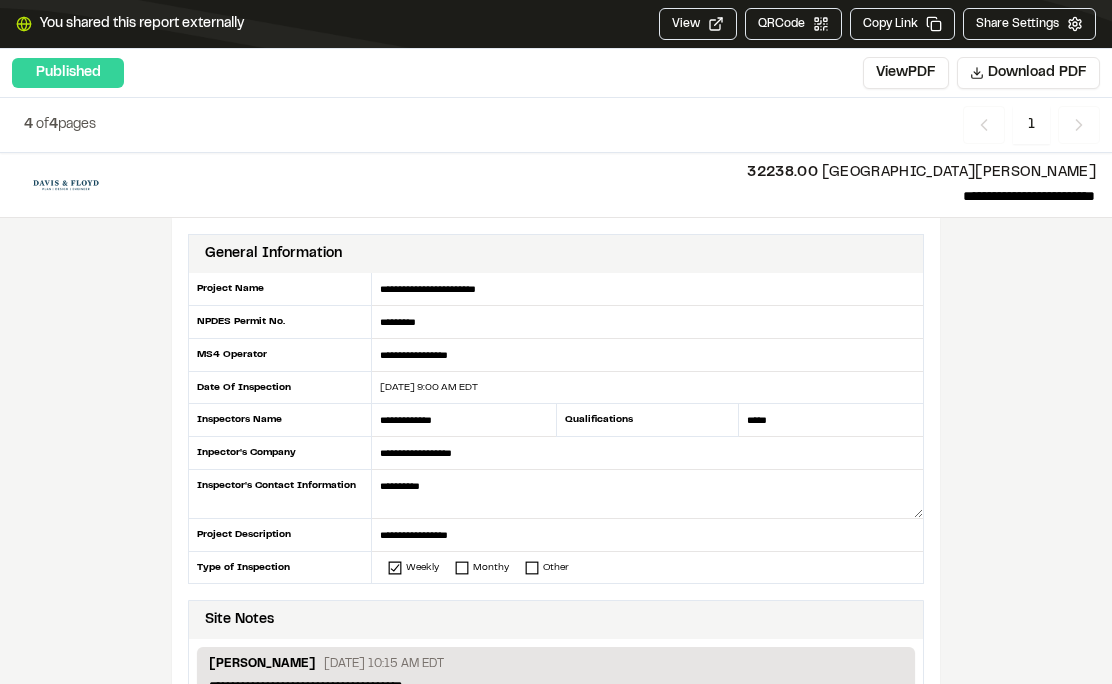 click on "Share Settings" at bounding box center (1029, 24) 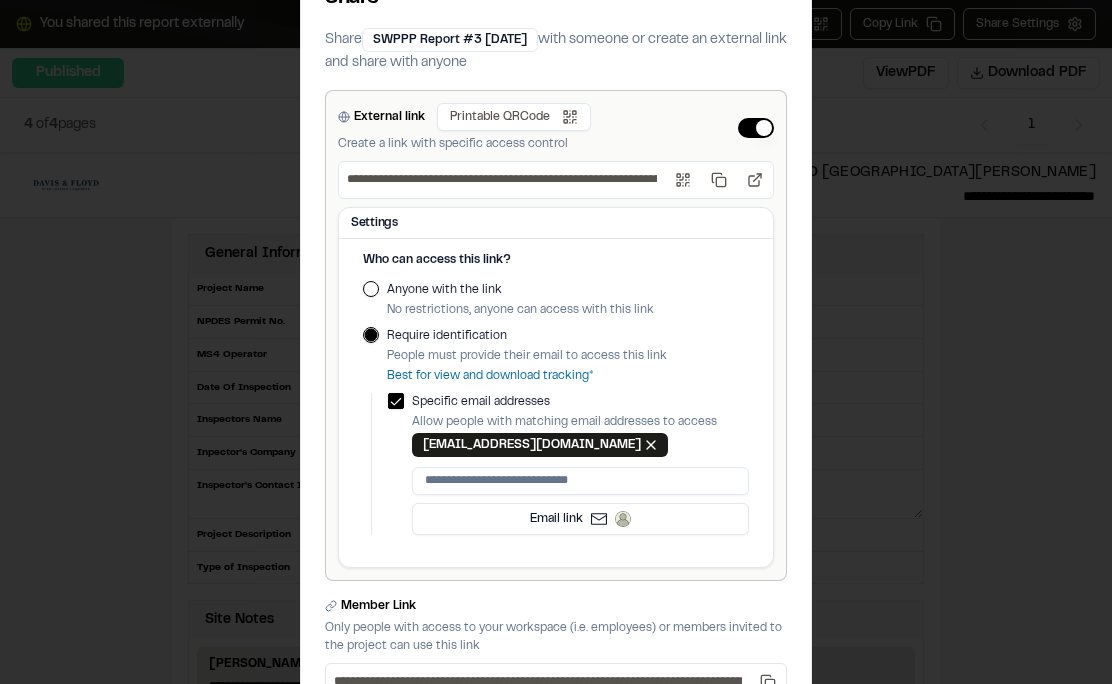 click on "**********" at bounding box center [556, 342] 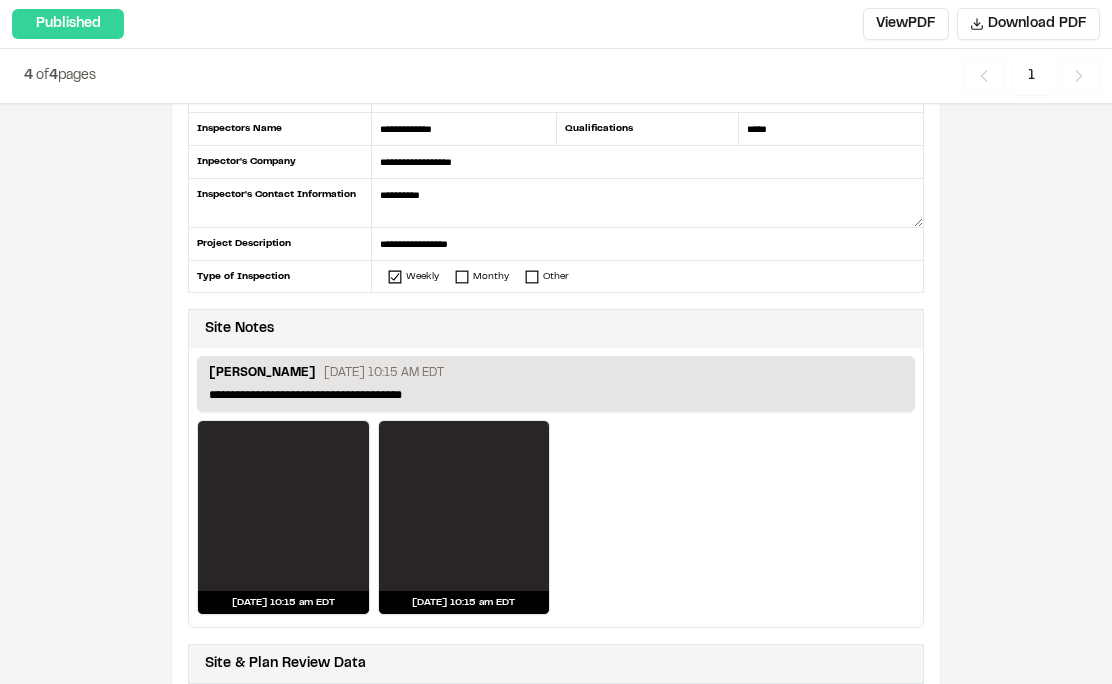 scroll, scrollTop: 295, scrollLeft: 0, axis: vertical 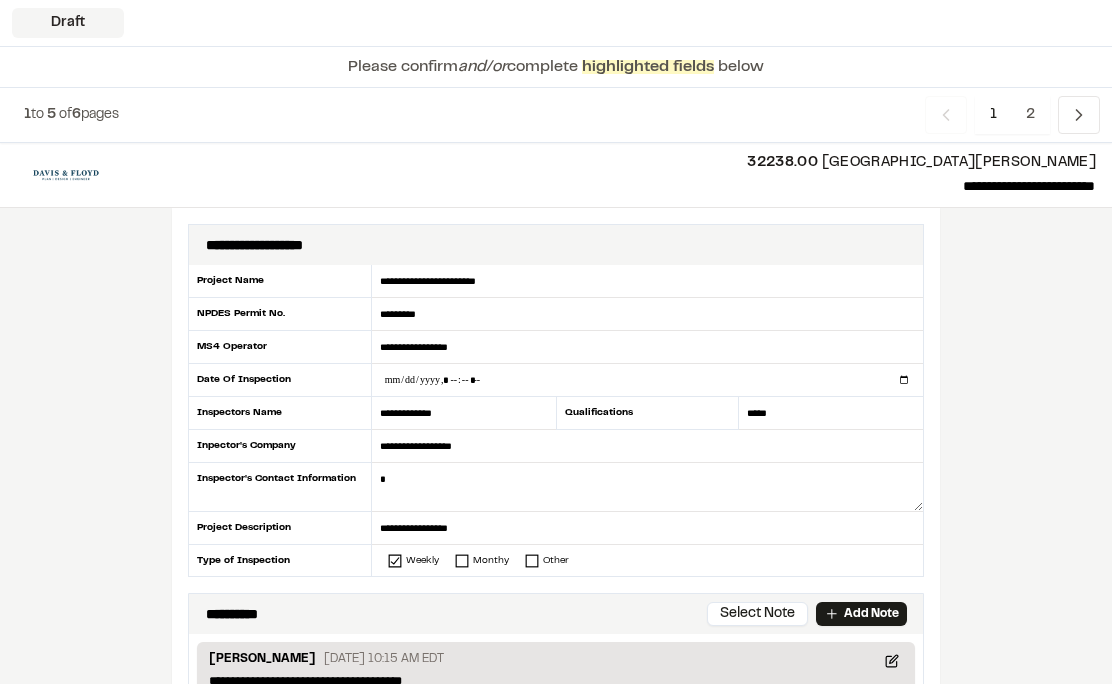 click at bounding box center (647, 380) 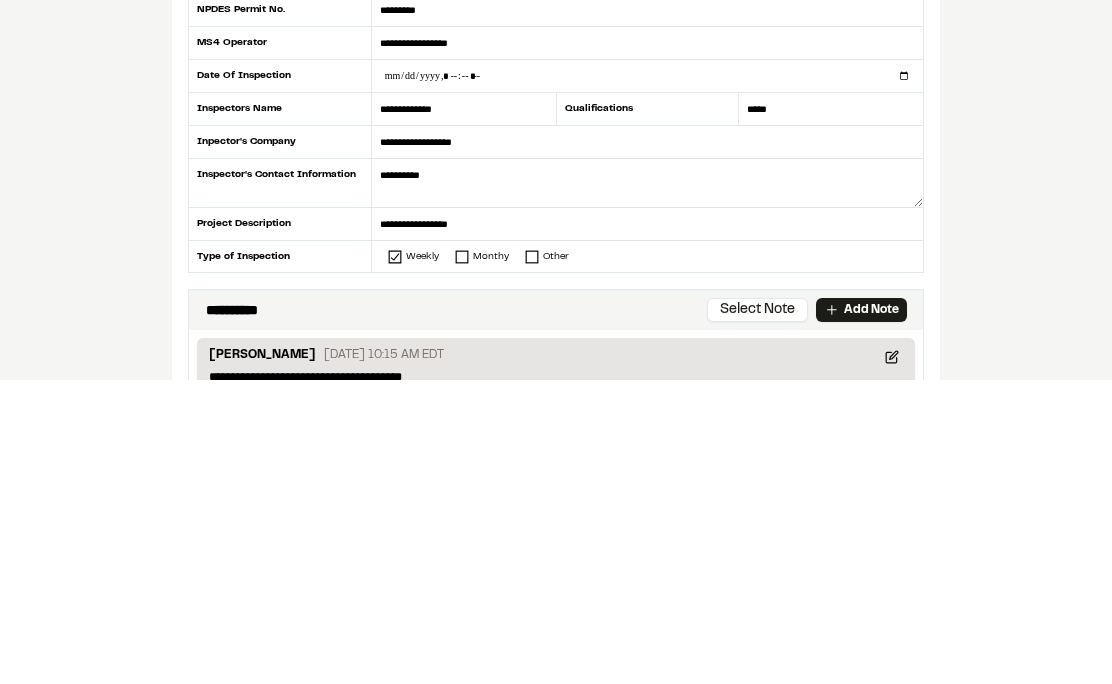type on "**********" 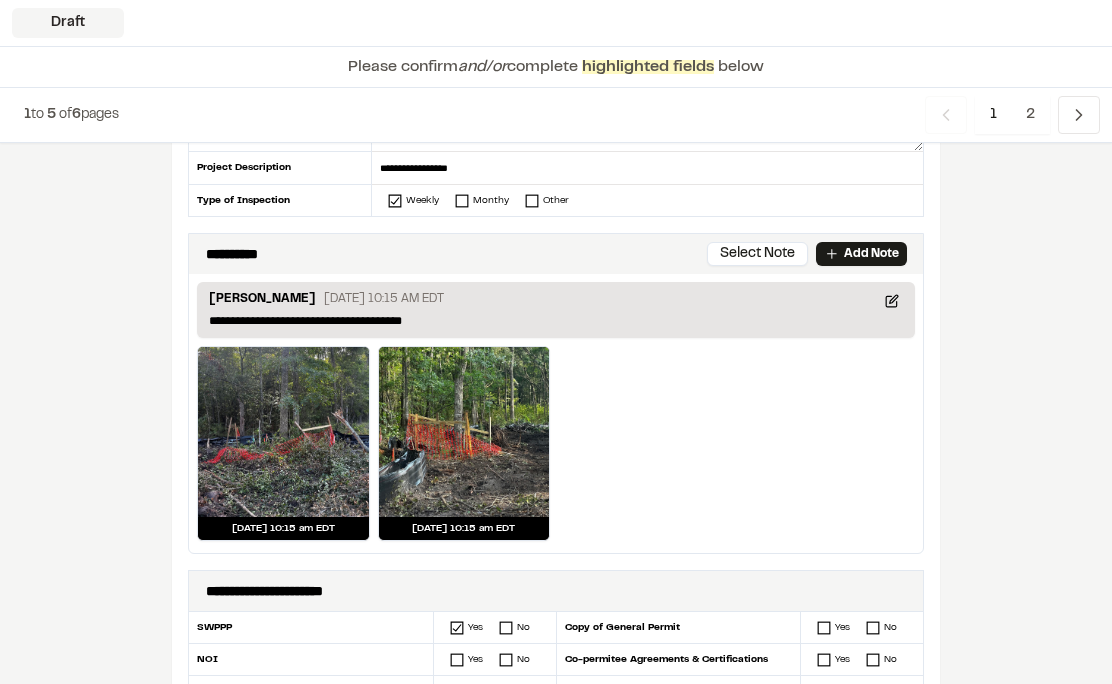 scroll, scrollTop: 360, scrollLeft: 0, axis: vertical 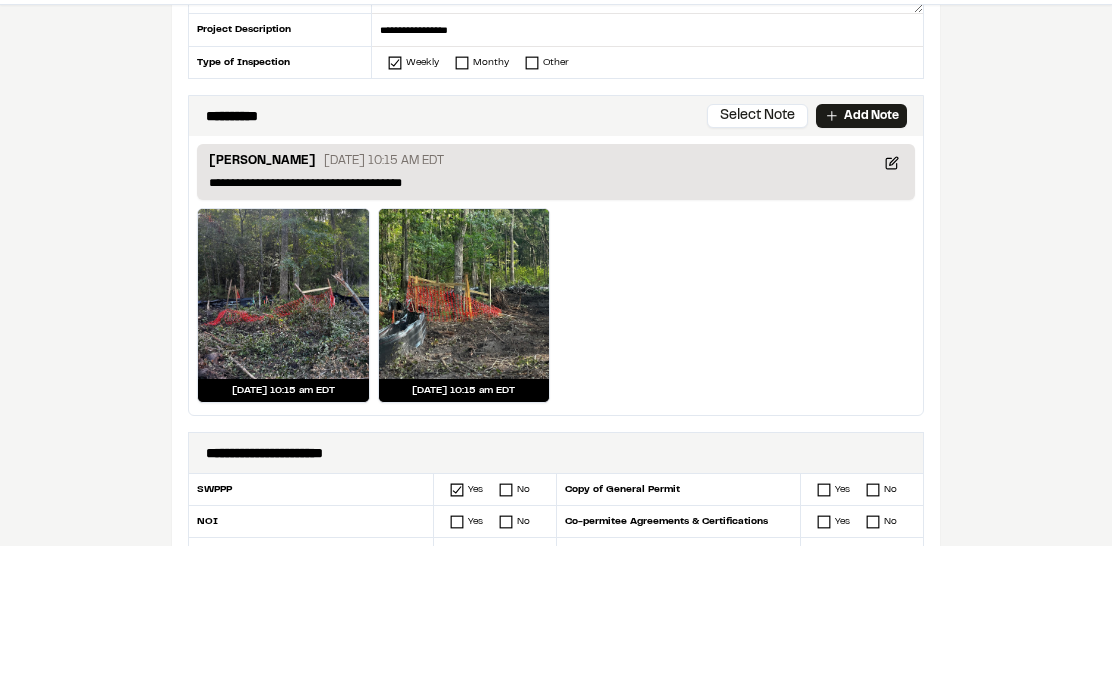 click on "[DATE] 10:15 am EDT [DATE] 10:15 am EDT" at bounding box center (556, 445) 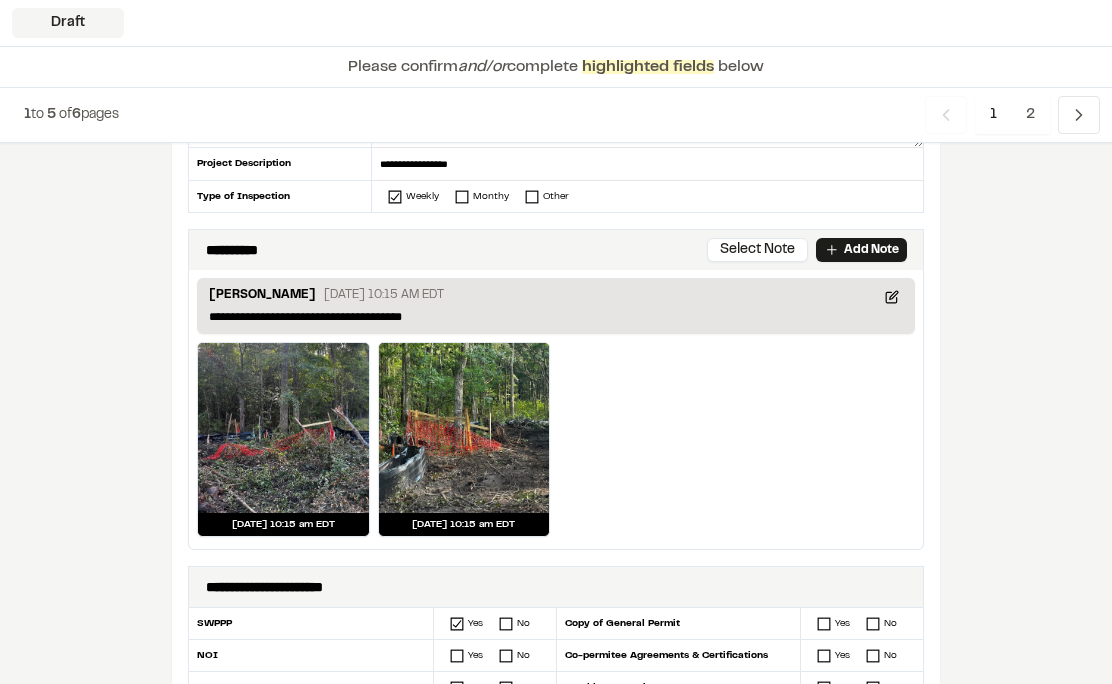 scroll, scrollTop: 366, scrollLeft: 0, axis: vertical 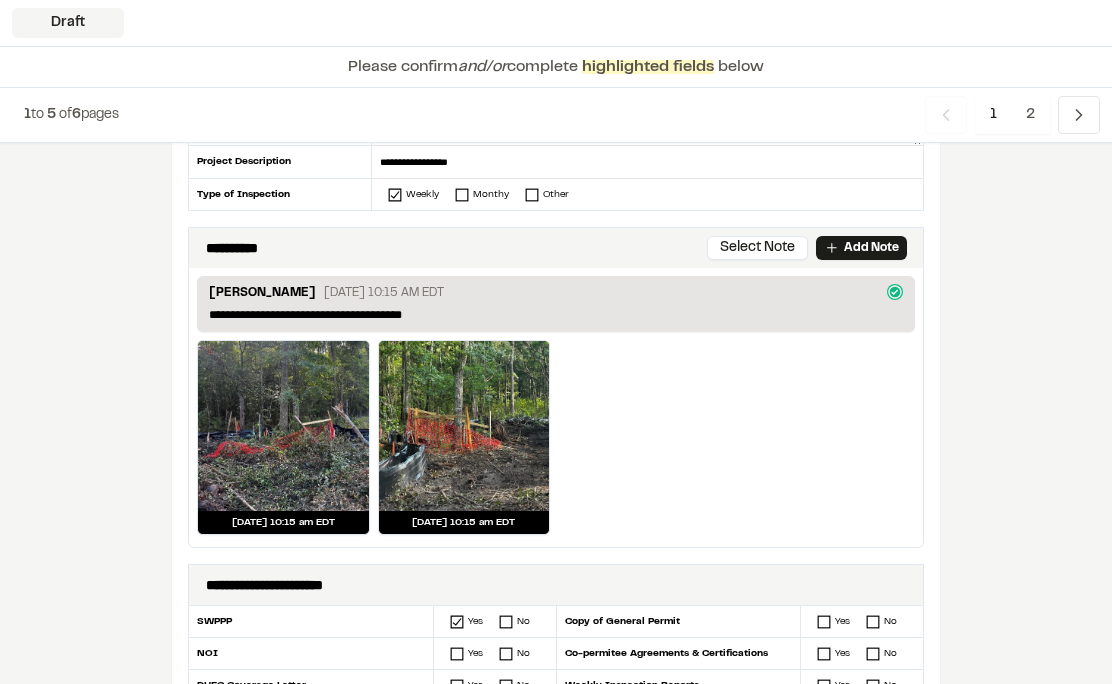 click on "Select Note" at bounding box center (757, 248) 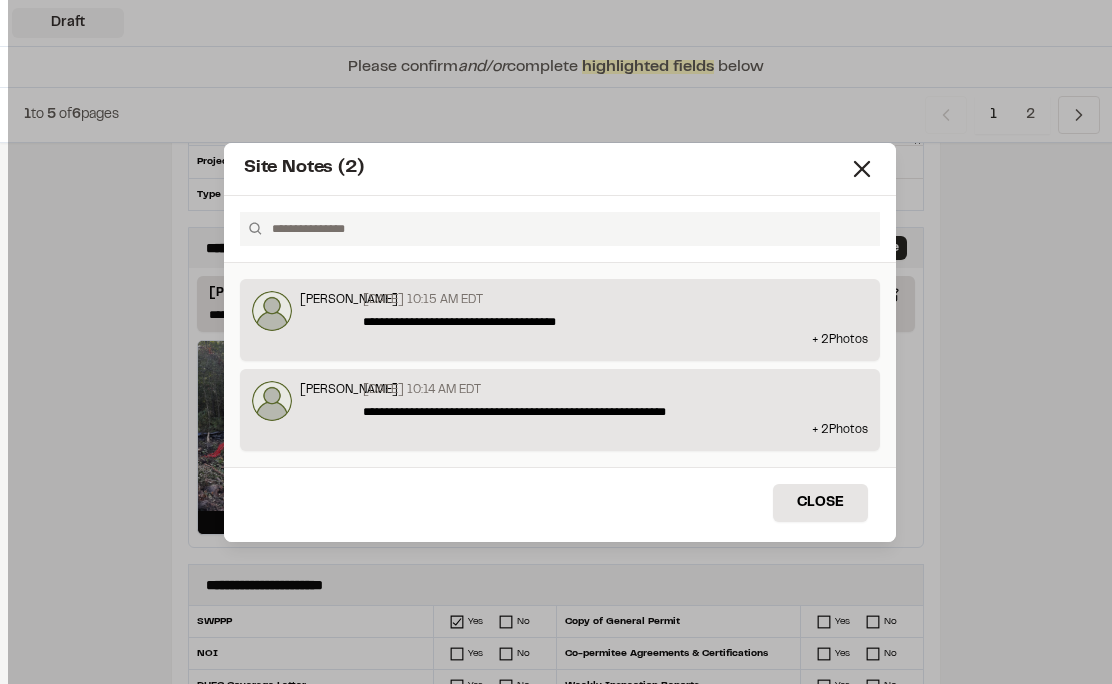 click on "Close" at bounding box center (820, 503) 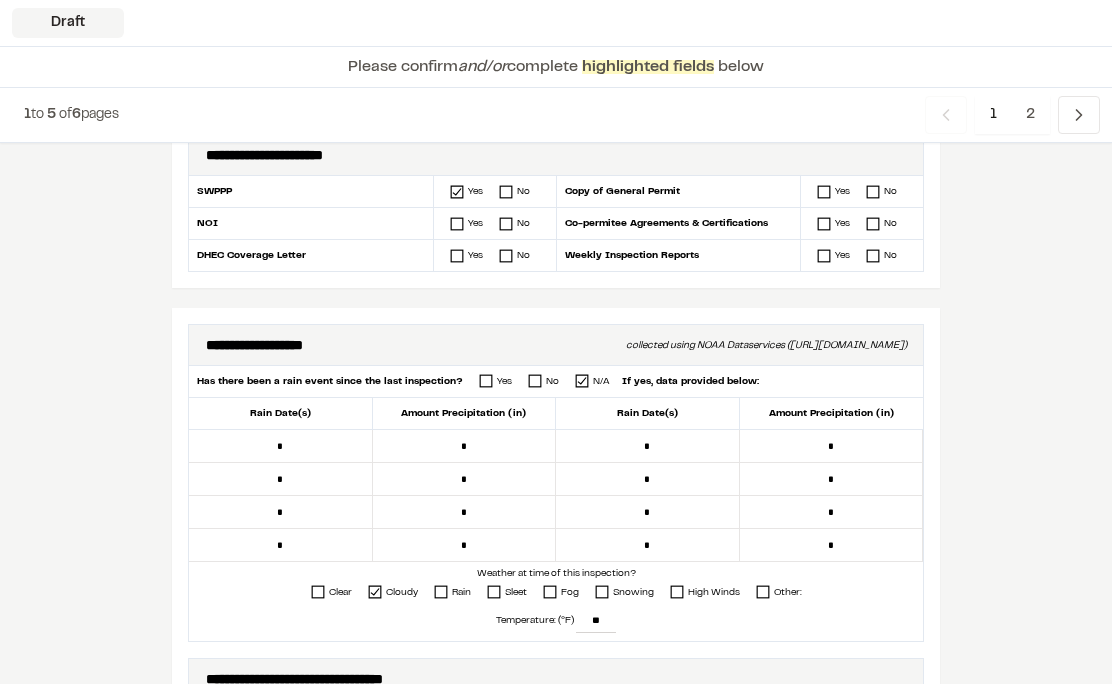 scroll, scrollTop: 802, scrollLeft: 0, axis: vertical 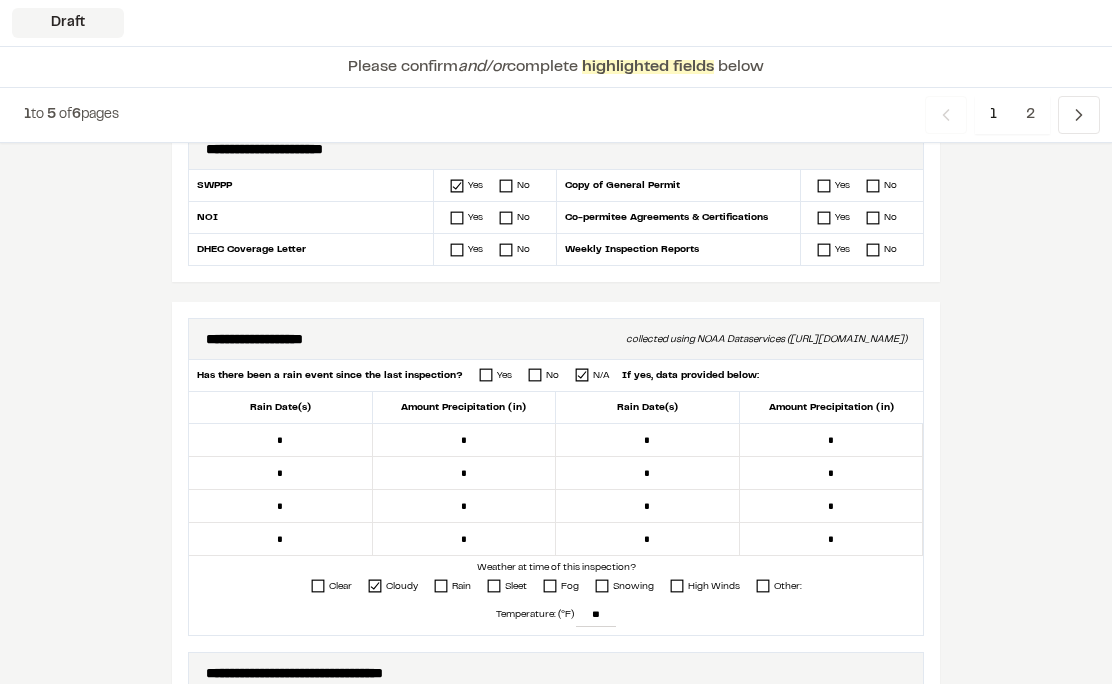 click 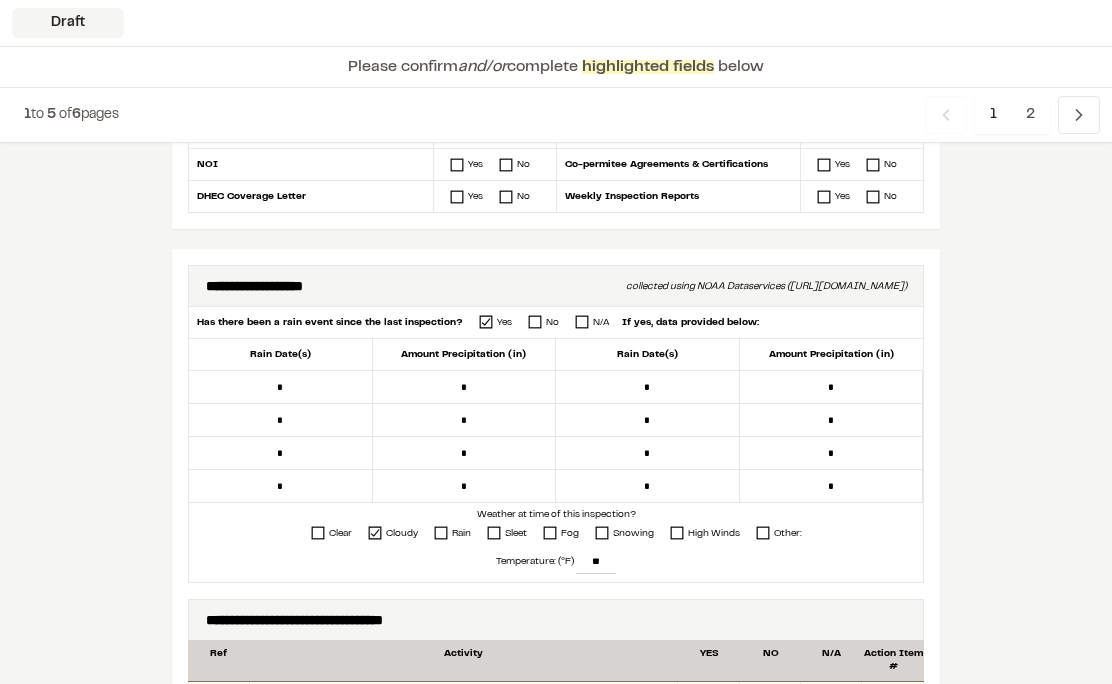 scroll, scrollTop: 863, scrollLeft: 0, axis: vertical 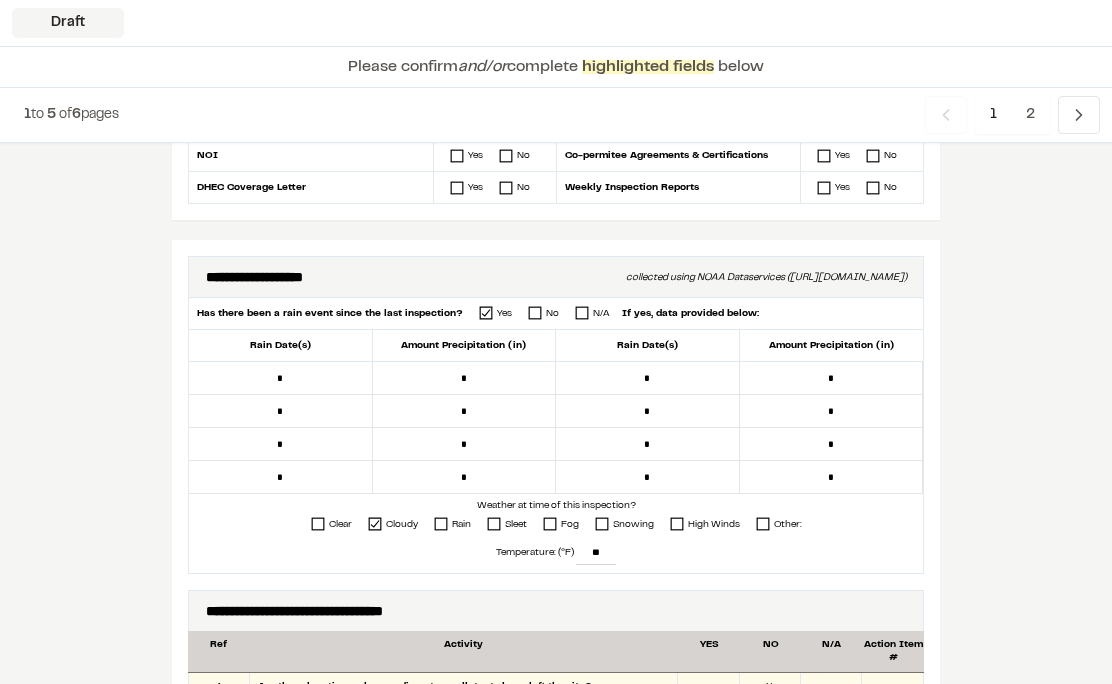 click on "*" at bounding box center [832, 379] 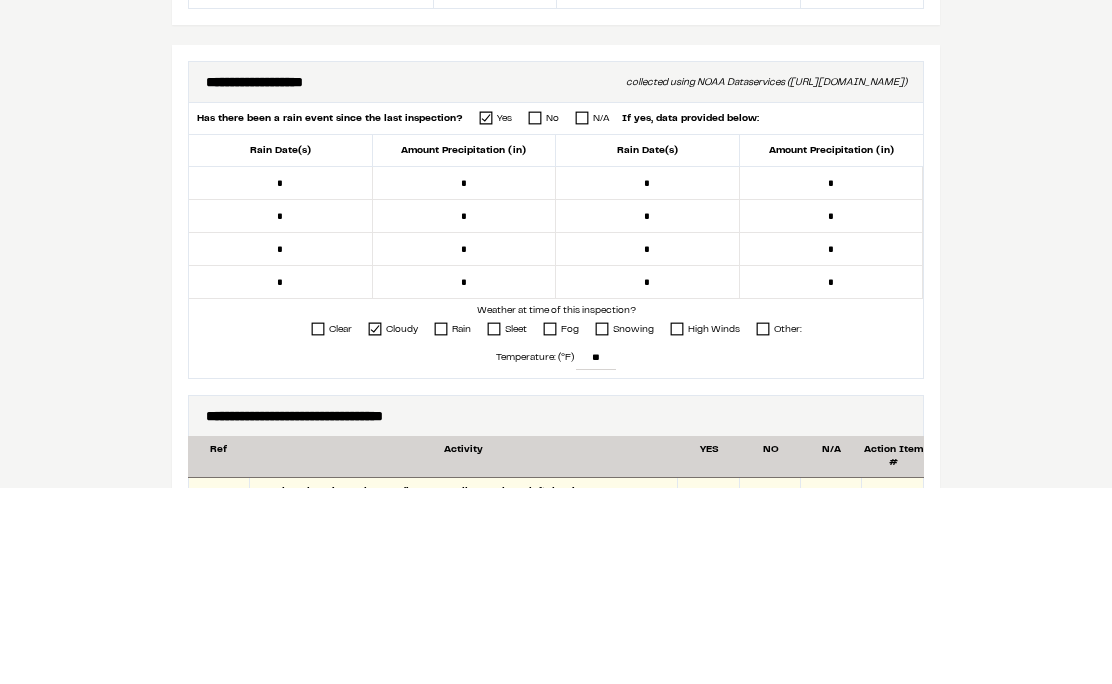 click on "**********" at bounding box center (556, 1483) 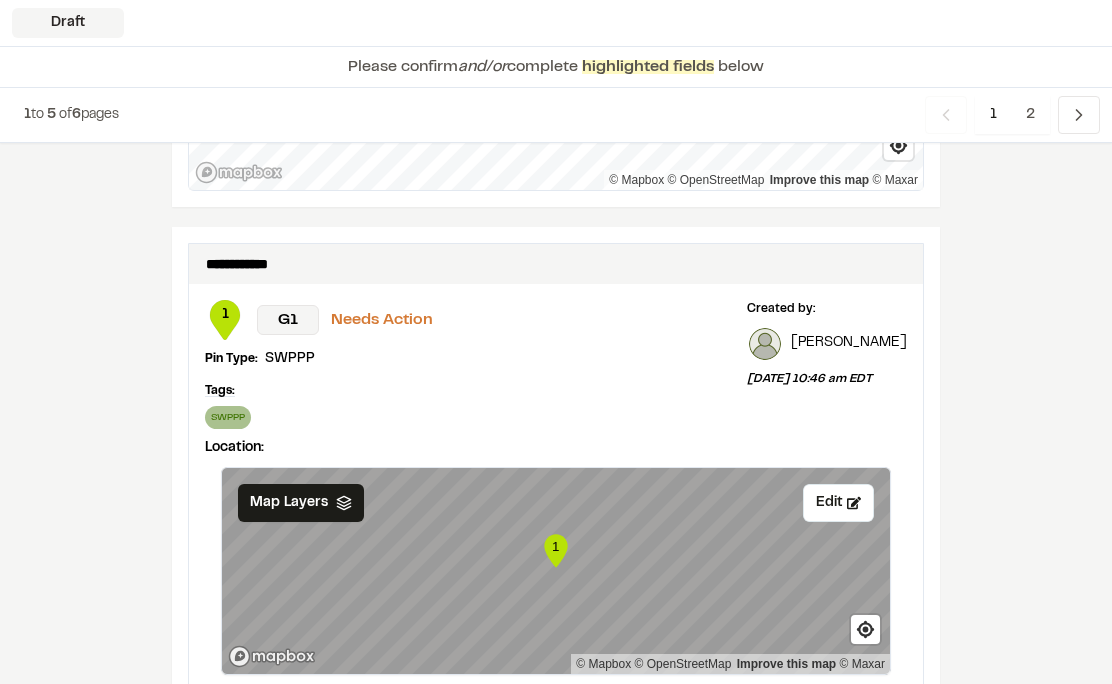 scroll, scrollTop: 3361, scrollLeft: 0, axis: vertical 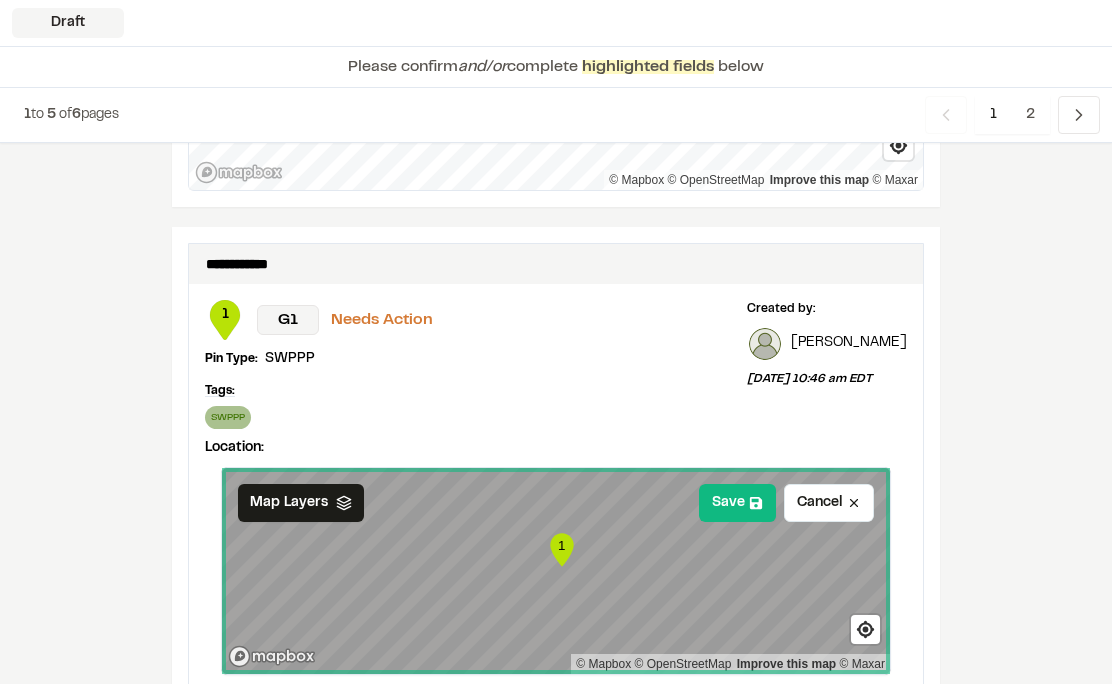 click on "Save" at bounding box center [737, 503] 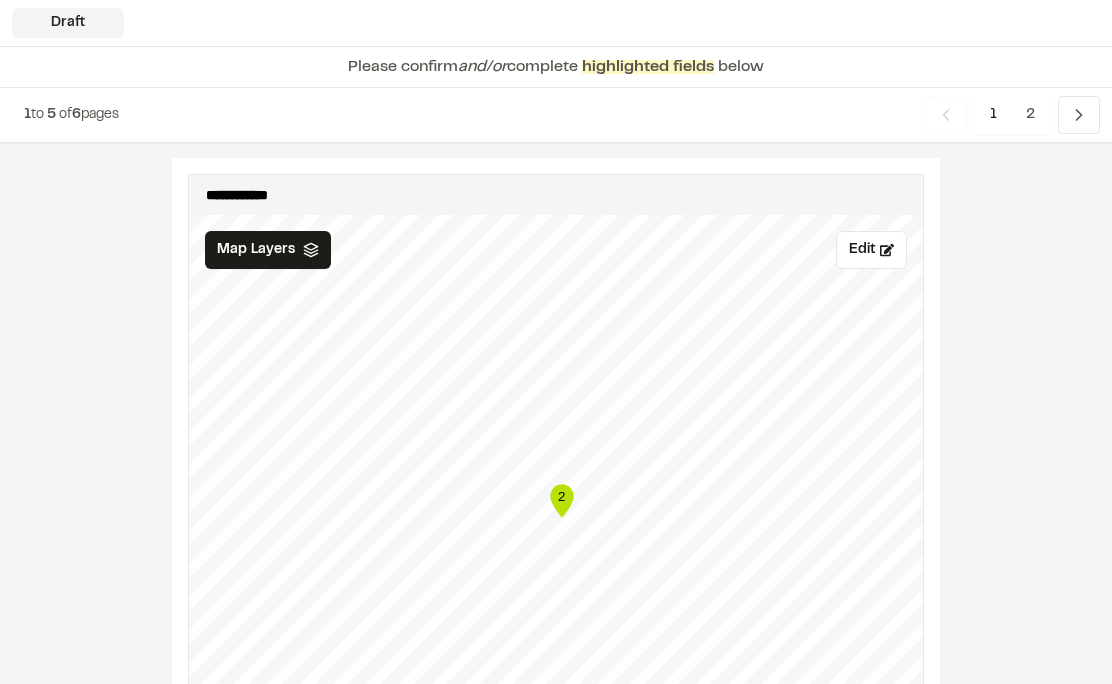 scroll, scrollTop: 2514, scrollLeft: 0, axis: vertical 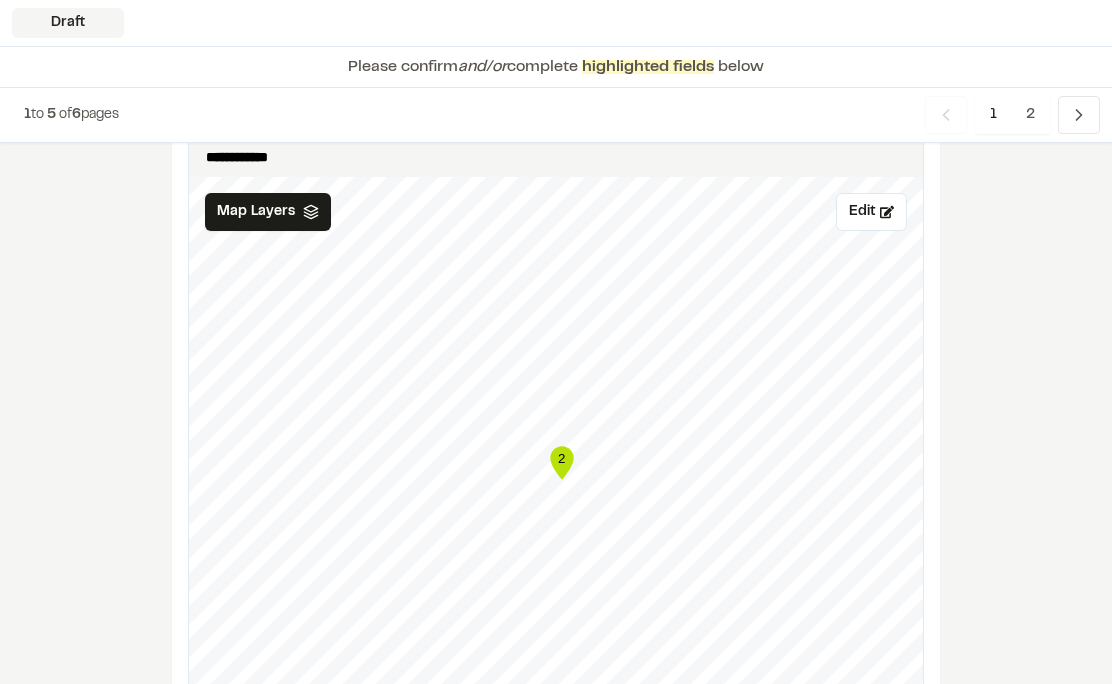 click on "2" 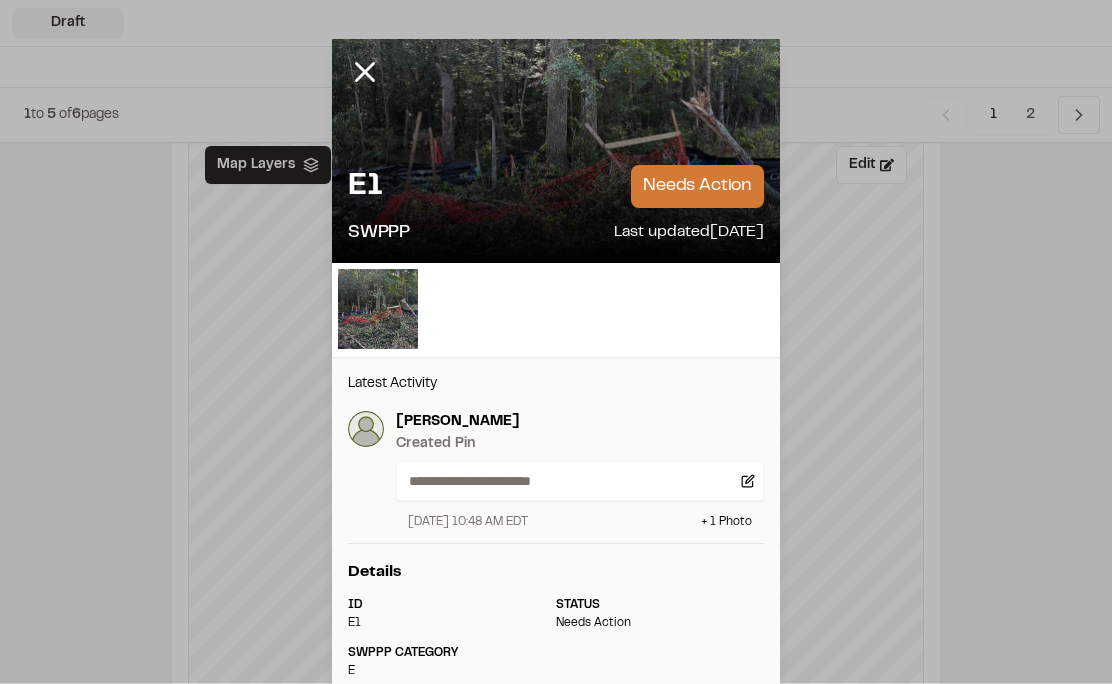scroll, scrollTop: 2550, scrollLeft: 0, axis: vertical 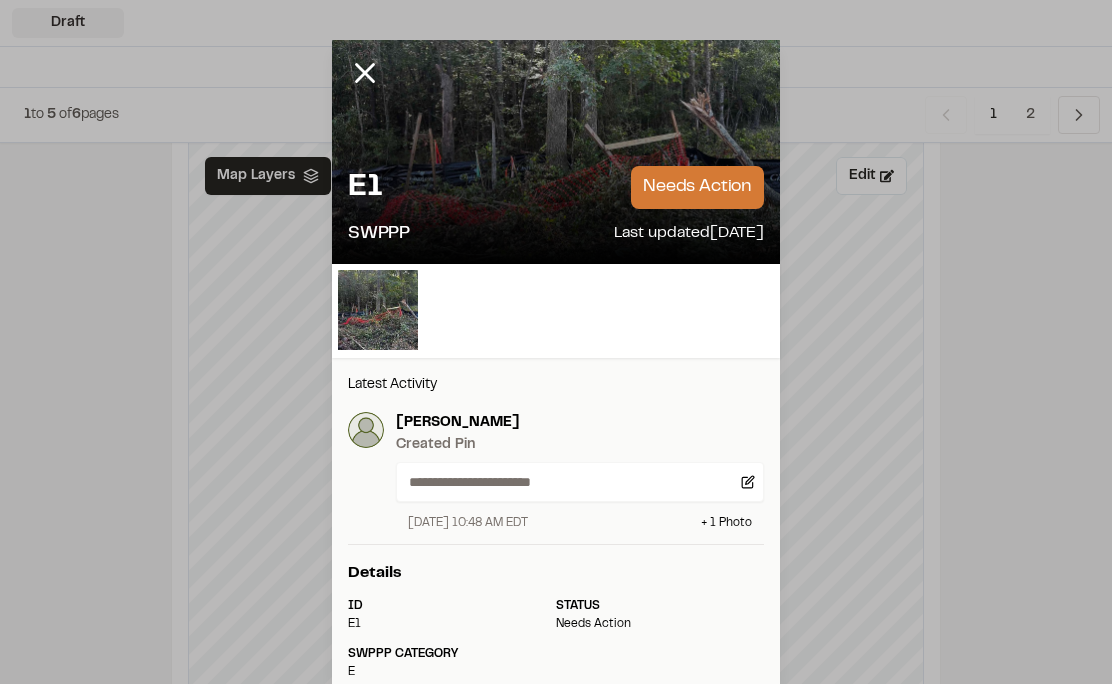 click 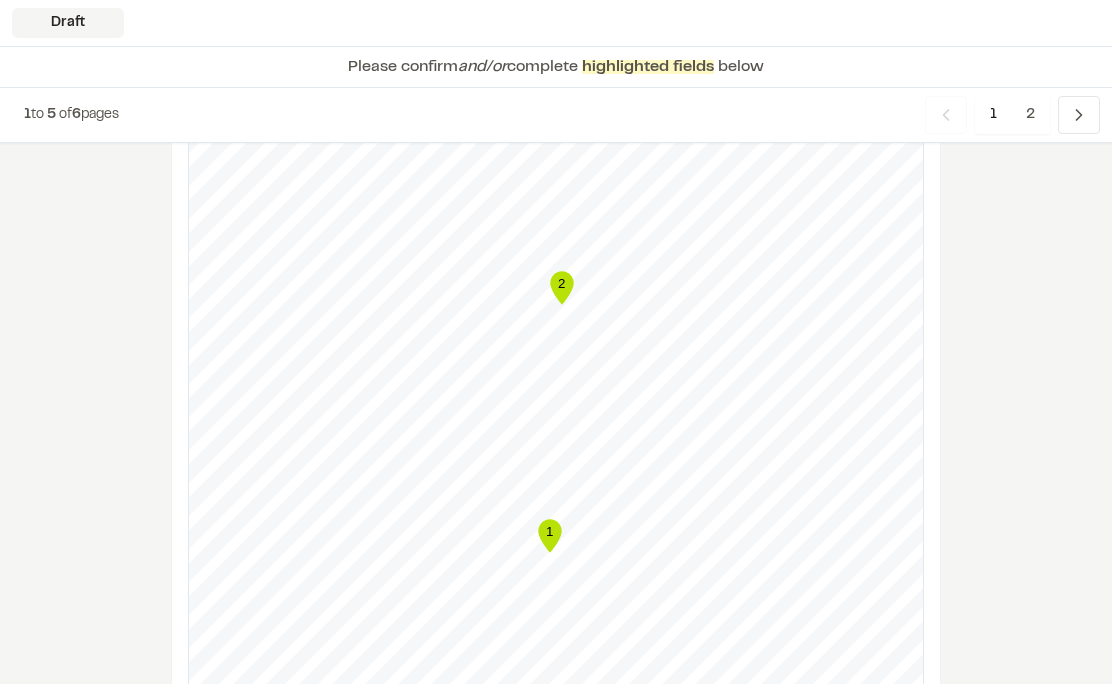 scroll, scrollTop: 2677, scrollLeft: 0, axis: vertical 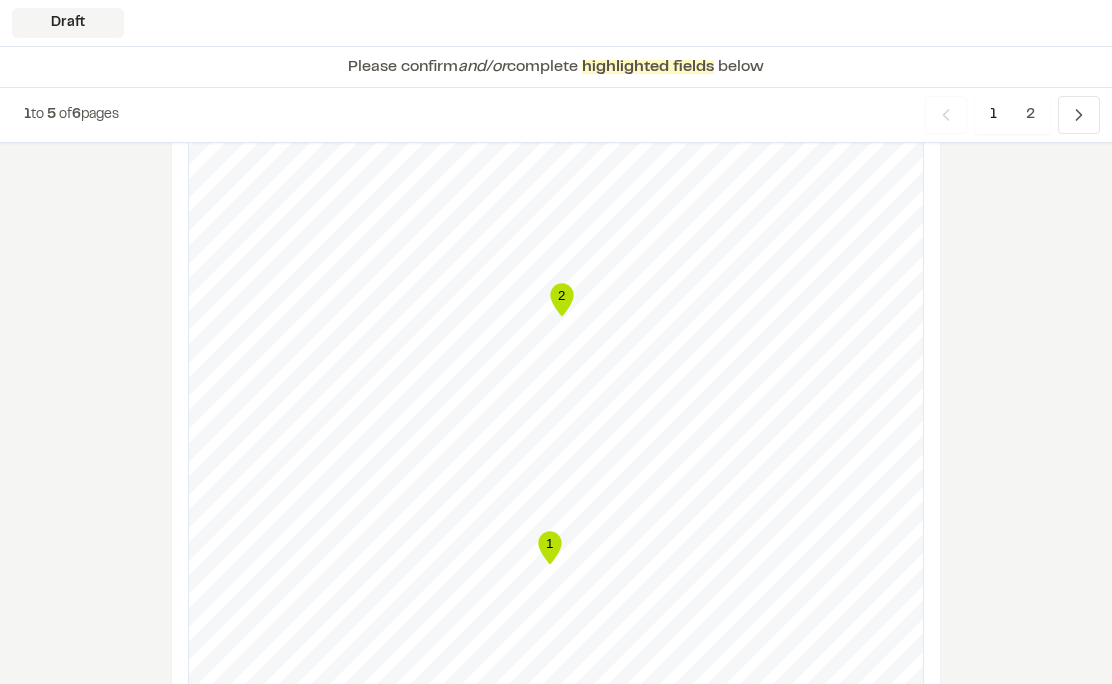 click on "2" 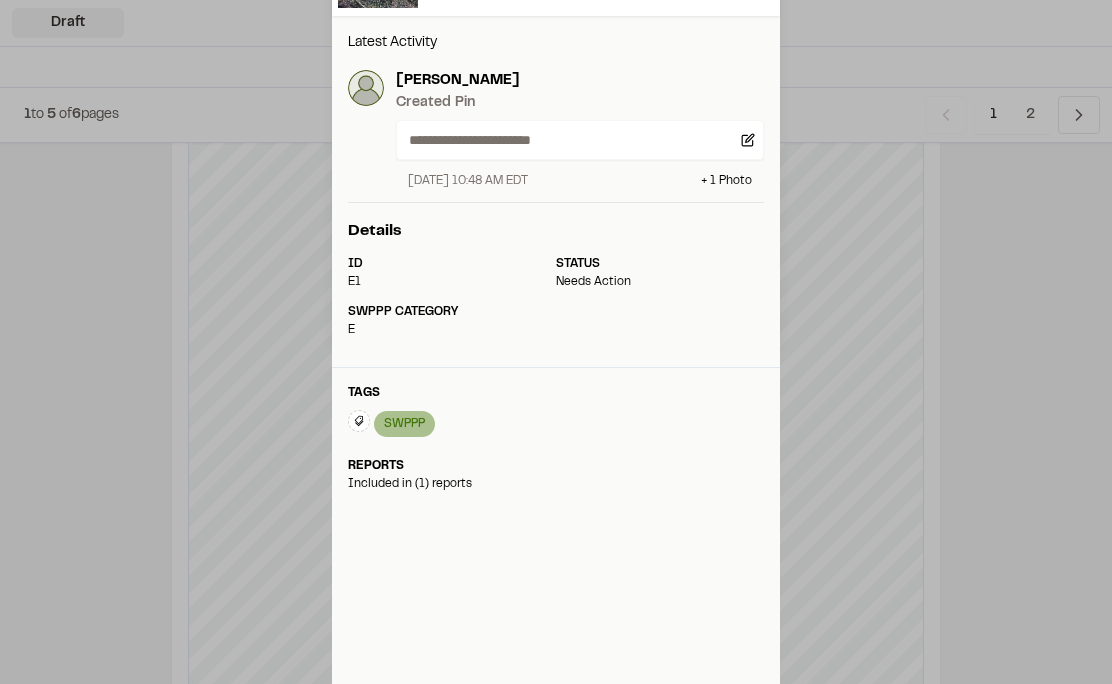 scroll, scrollTop: 341, scrollLeft: 0, axis: vertical 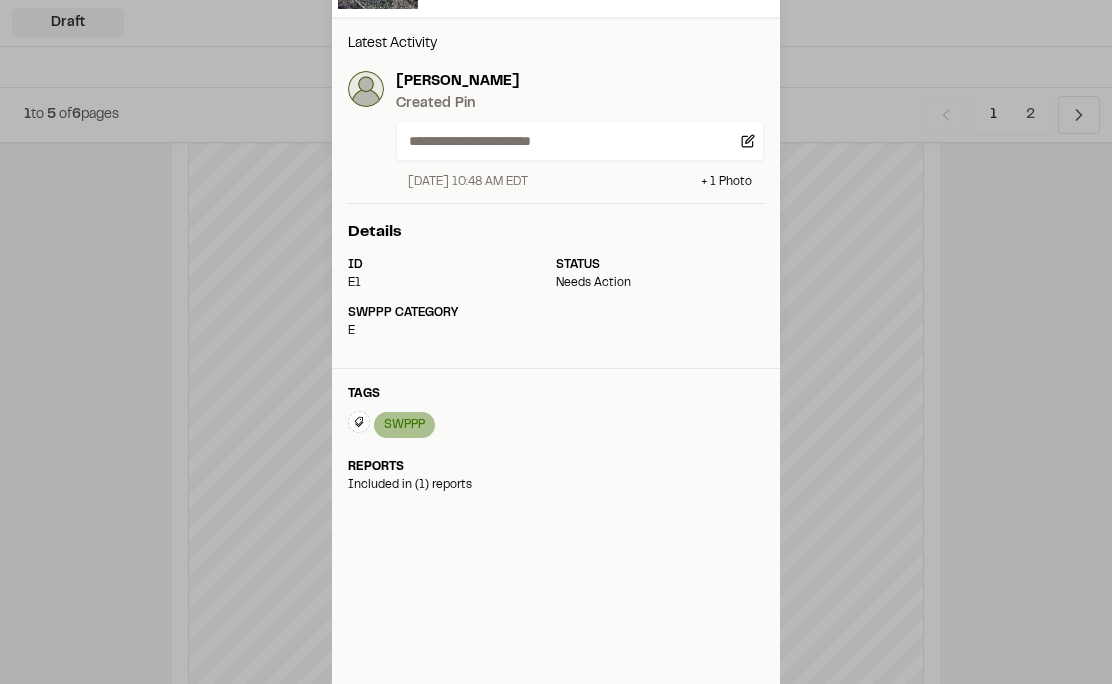 click on "Included in (1) reports" at bounding box center (556, 485) 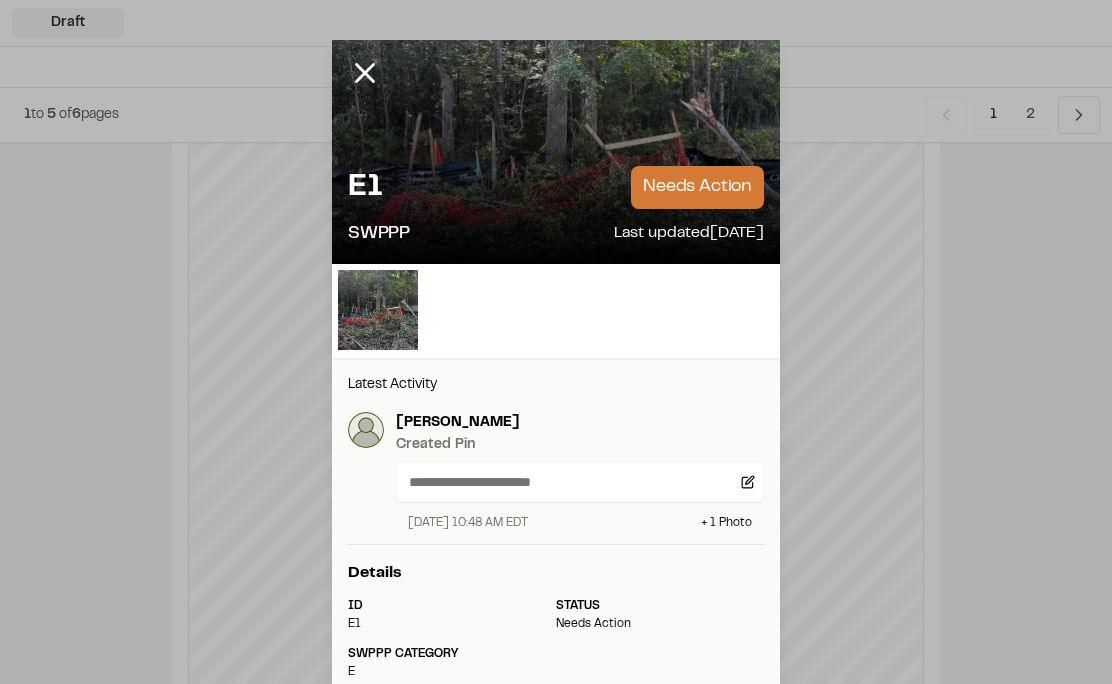 scroll, scrollTop: 0, scrollLeft: 0, axis: both 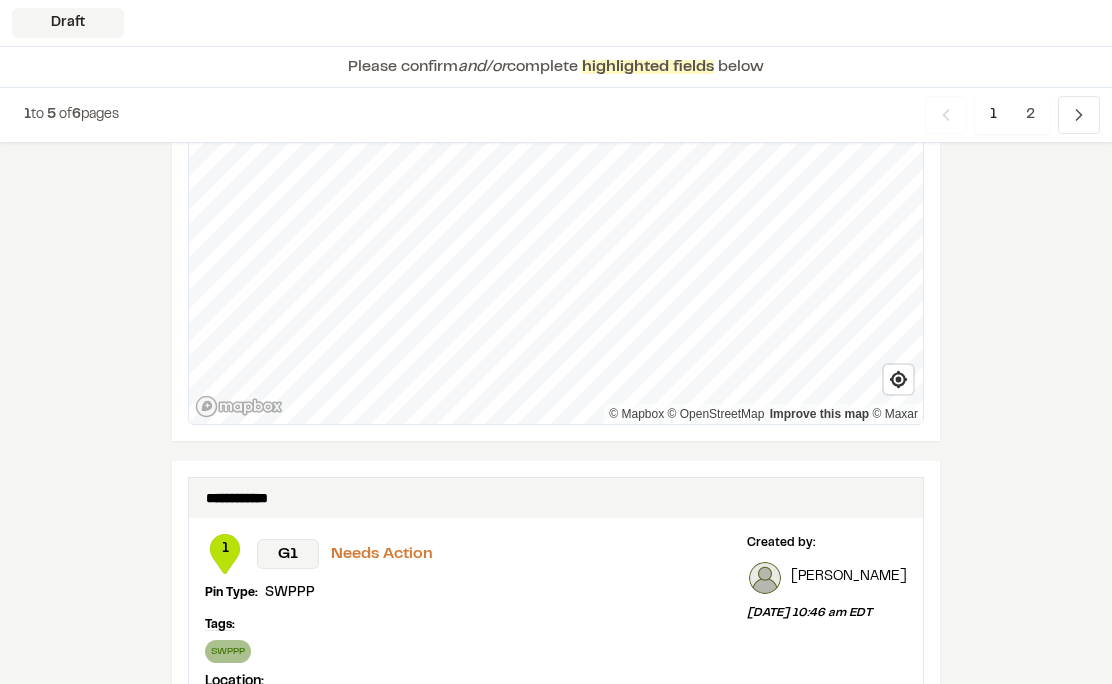 click 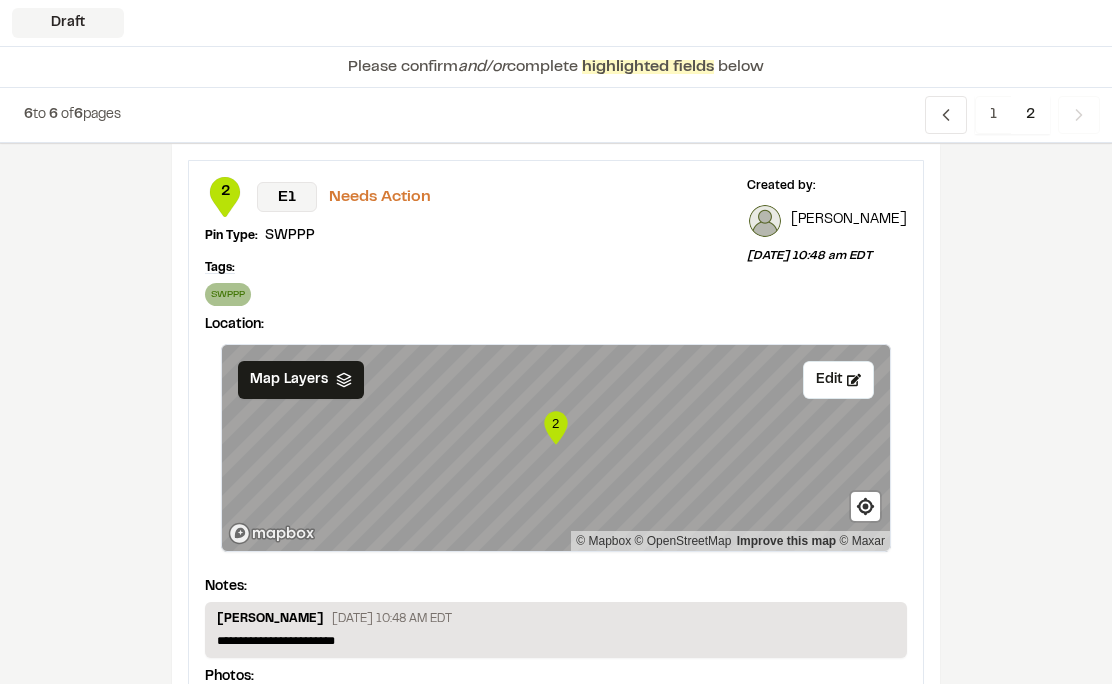 scroll, scrollTop: 70, scrollLeft: 0, axis: vertical 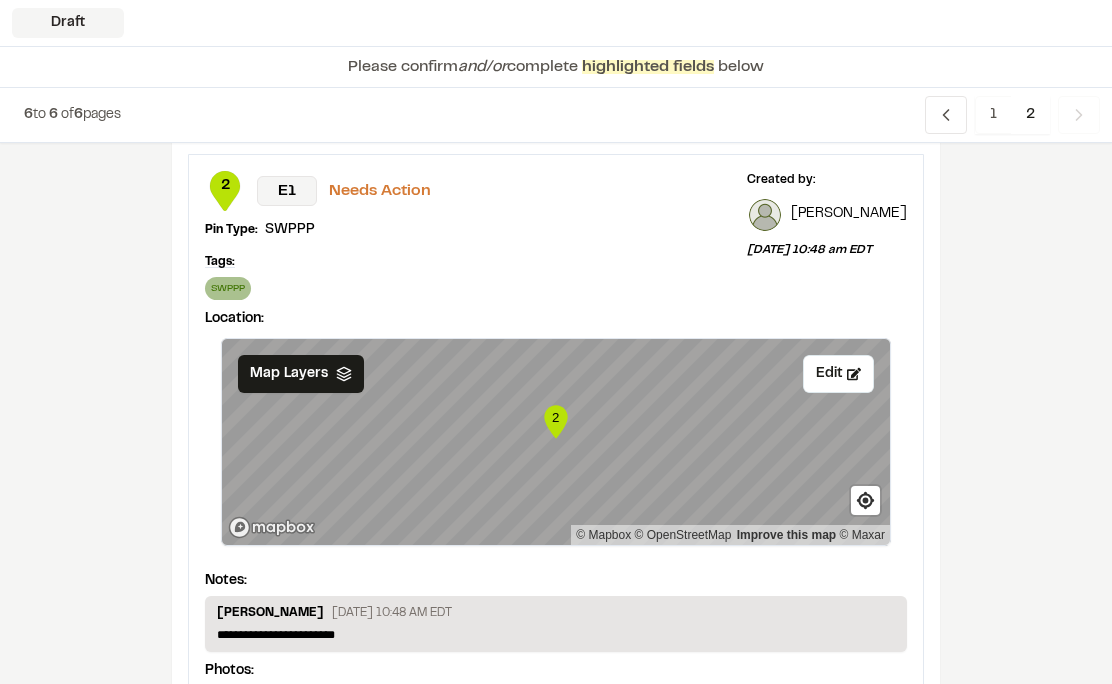 click on "Edit" at bounding box center (838, 374) 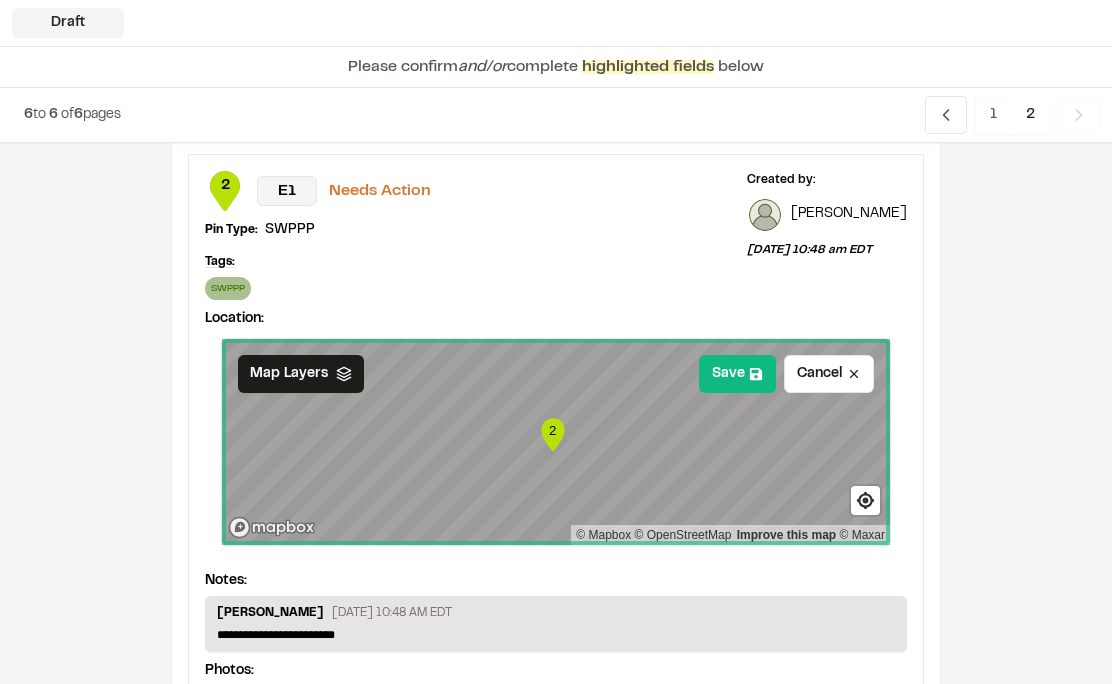 click on "Save" at bounding box center (737, 374) 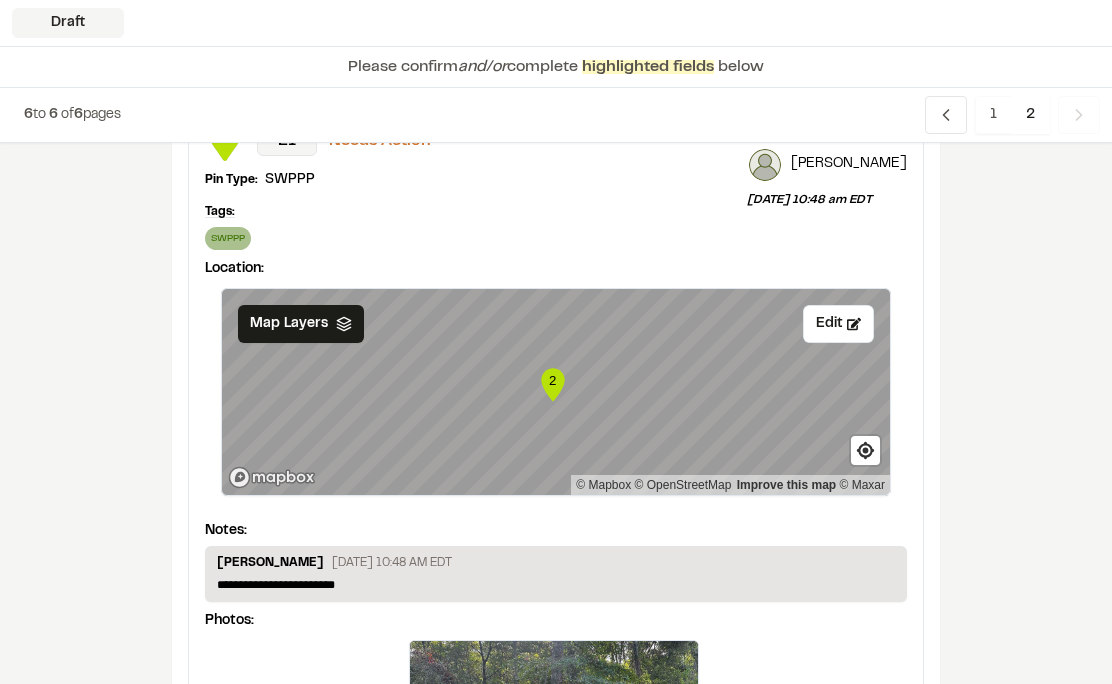 scroll, scrollTop: 0, scrollLeft: 0, axis: both 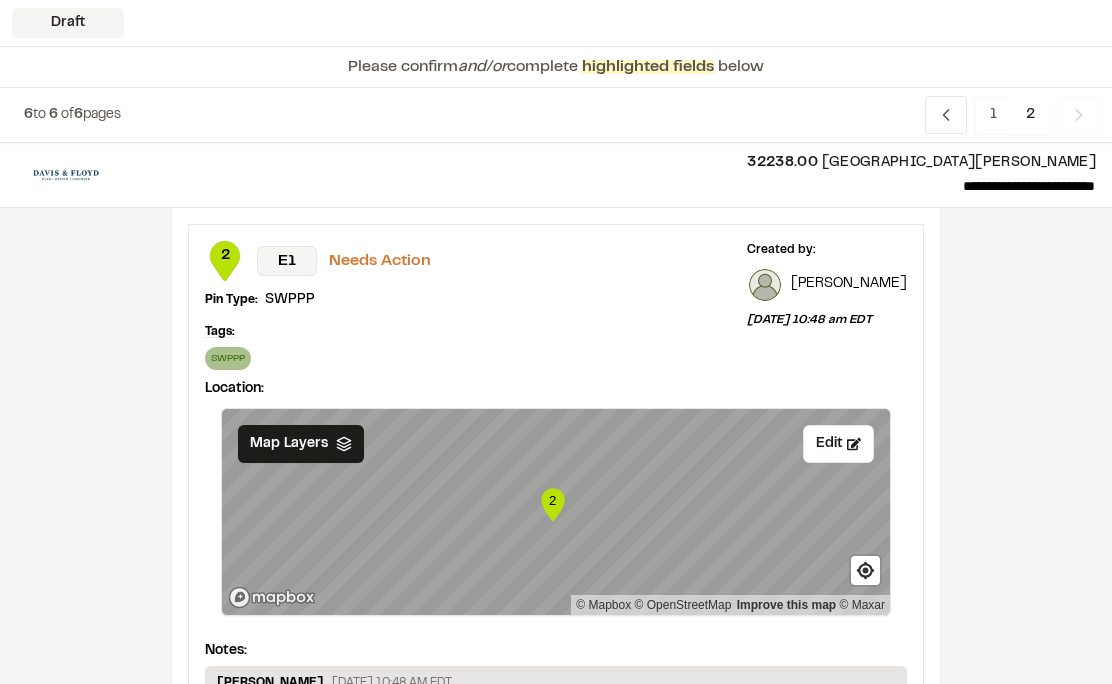 click 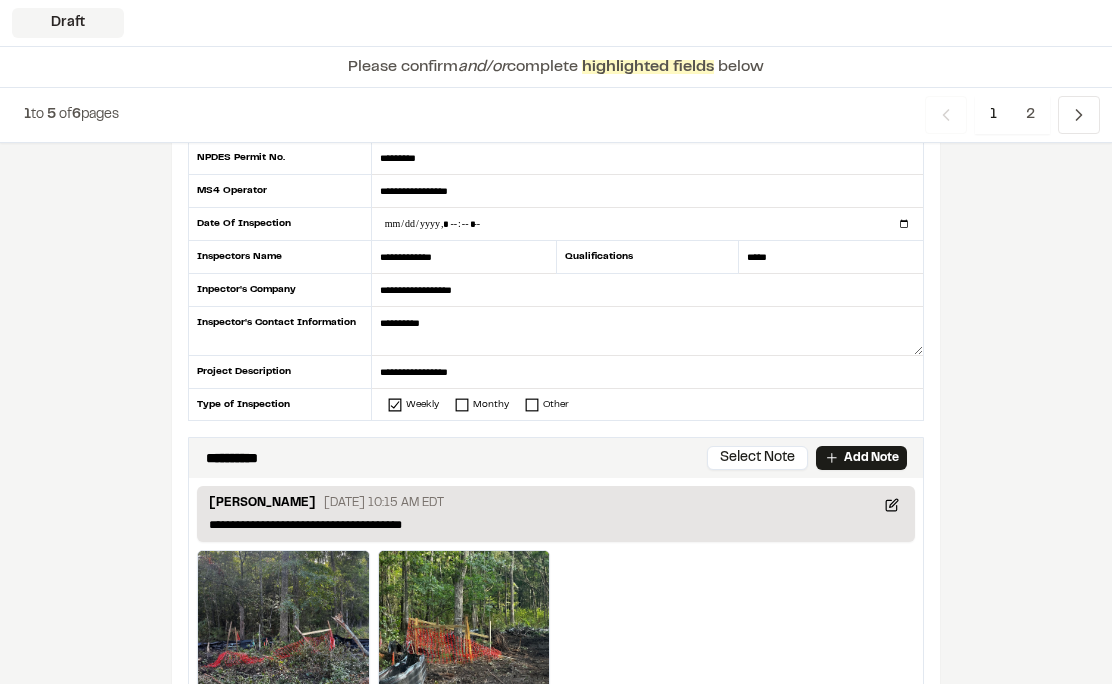 scroll, scrollTop: 288, scrollLeft: 0, axis: vertical 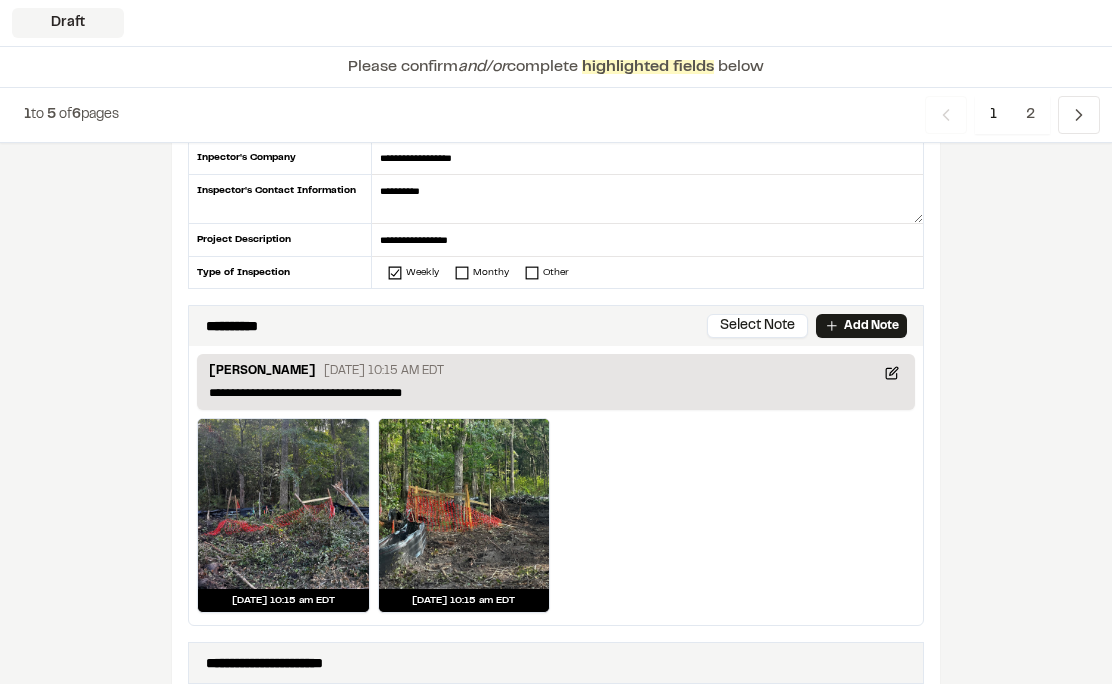 click on "**********" at bounding box center [556, 393] 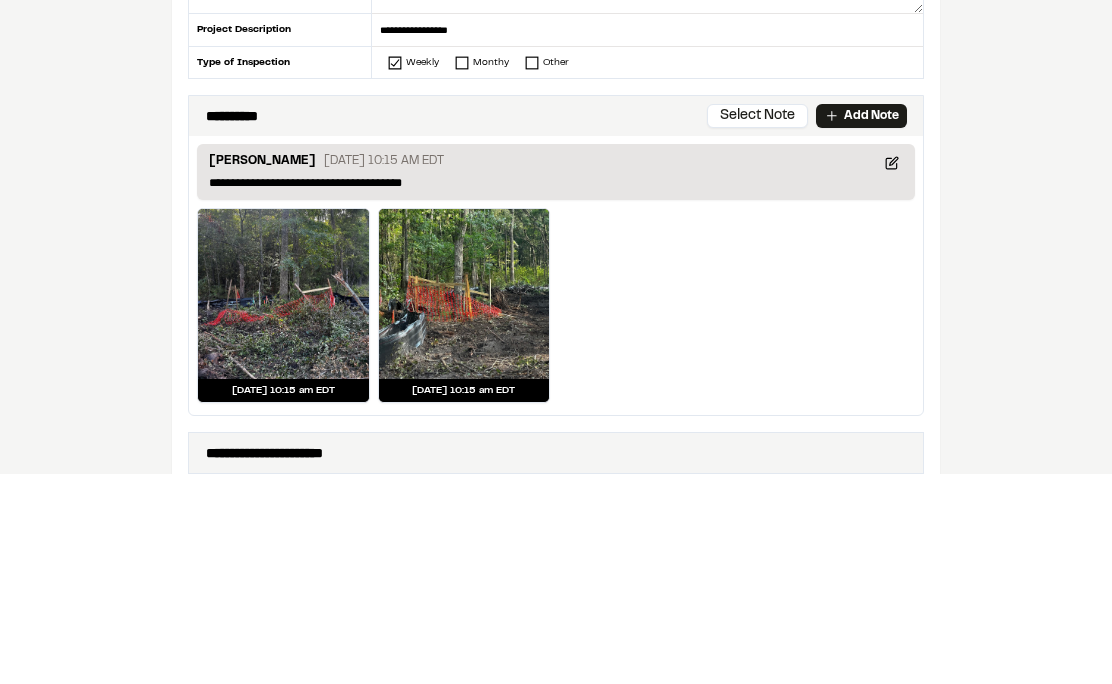 click on "**********" at bounding box center (556, 2058) 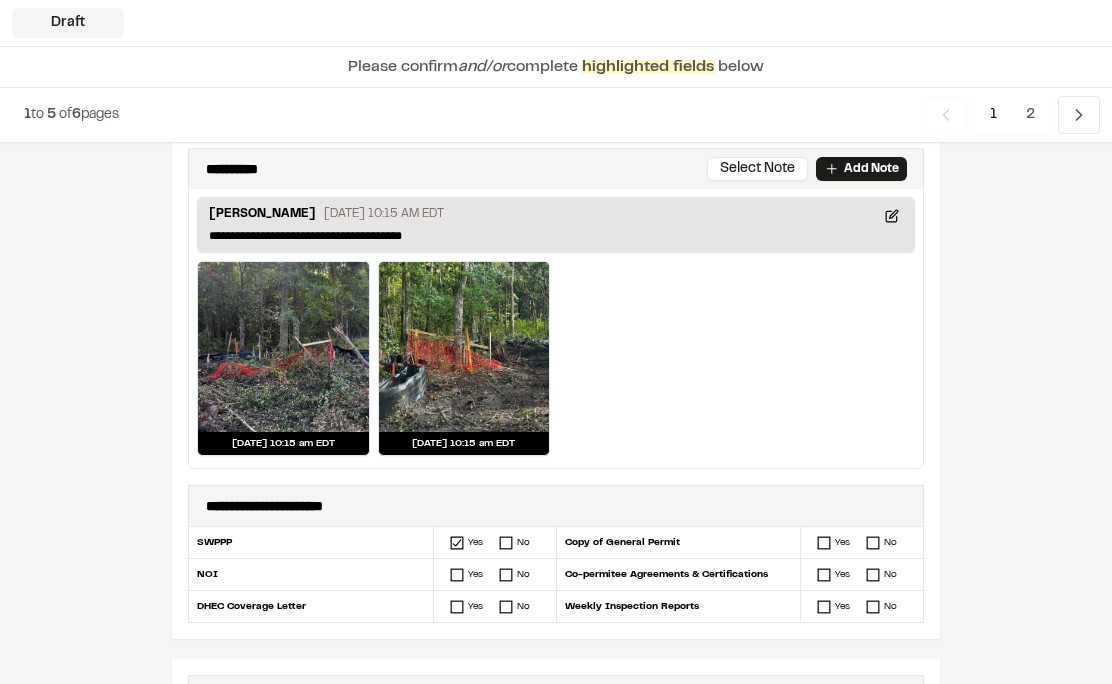 scroll, scrollTop: 320, scrollLeft: 0, axis: vertical 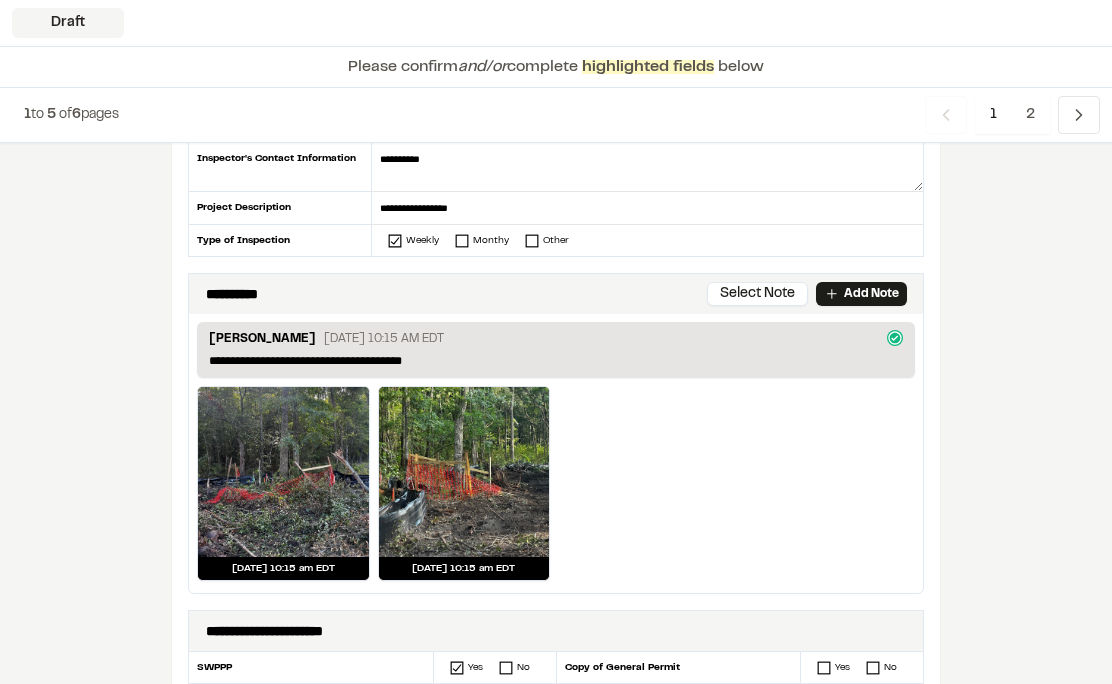click at bounding box center [283, 472] 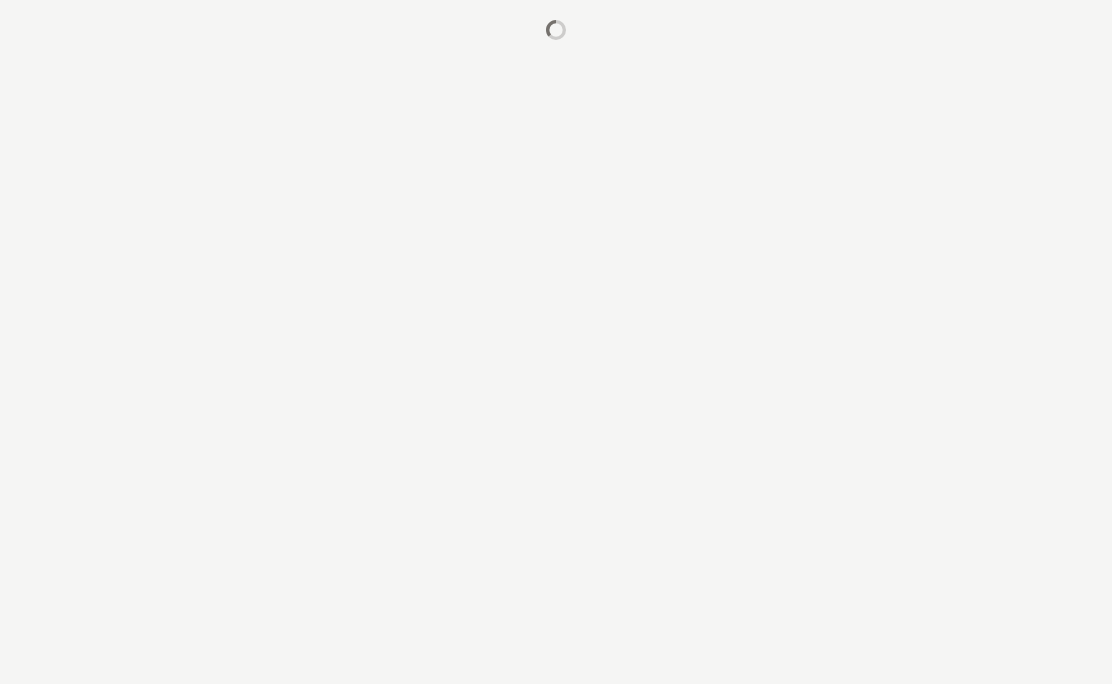 scroll, scrollTop: 0, scrollLeft: 0, axis: both 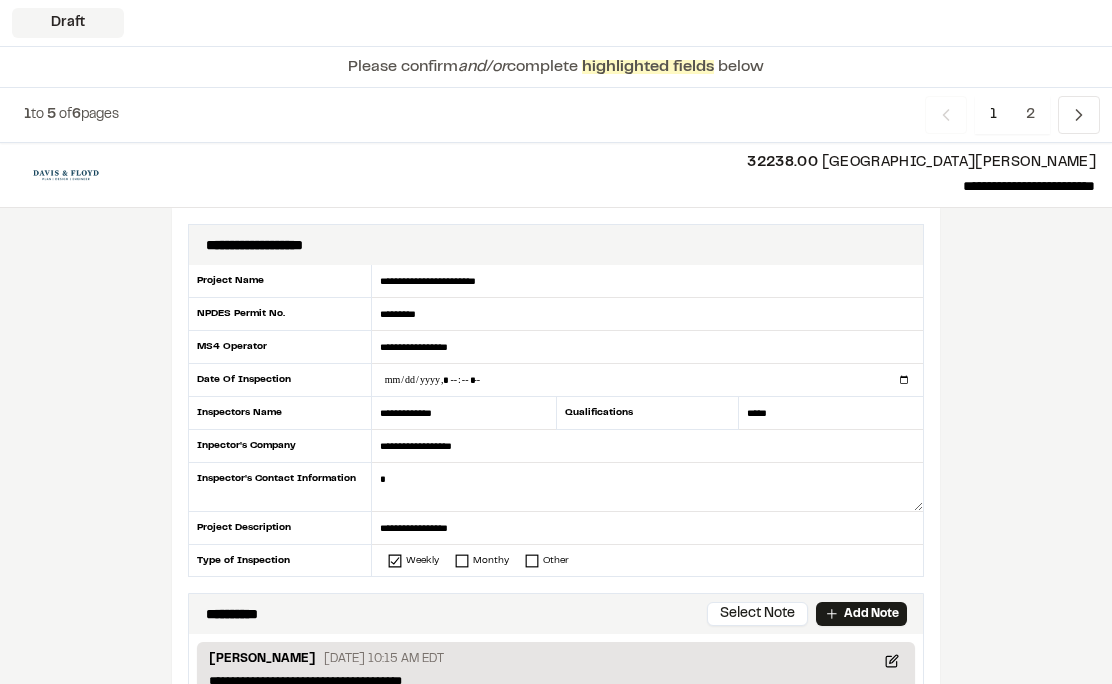 click at bounding box center [647, 380] 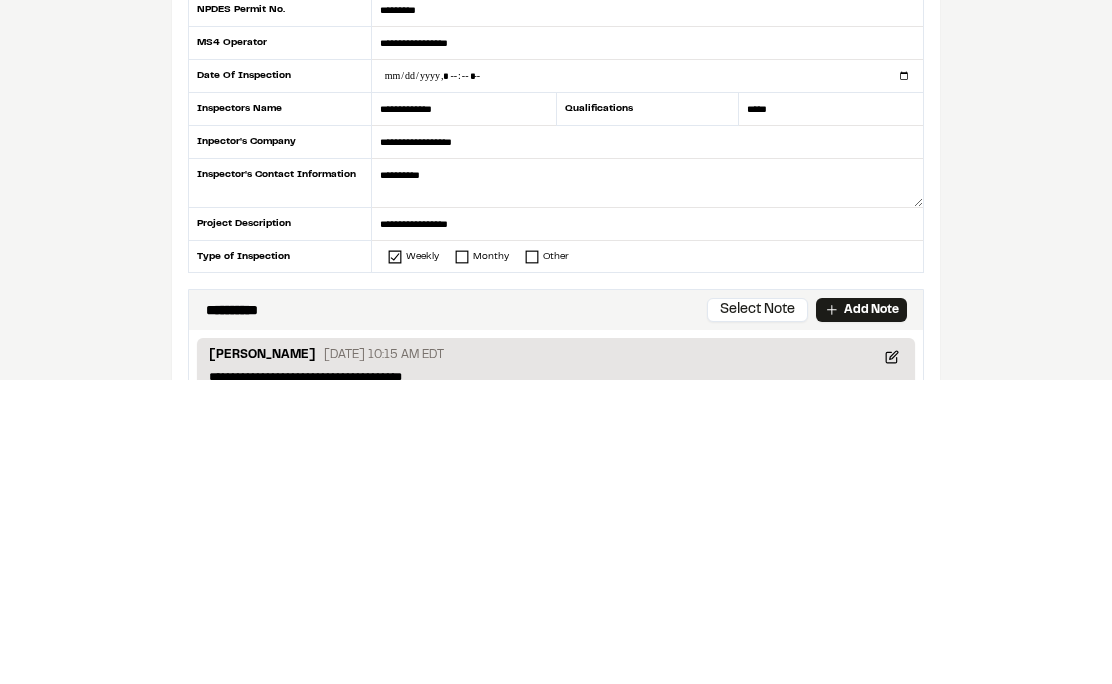 type on "**********" 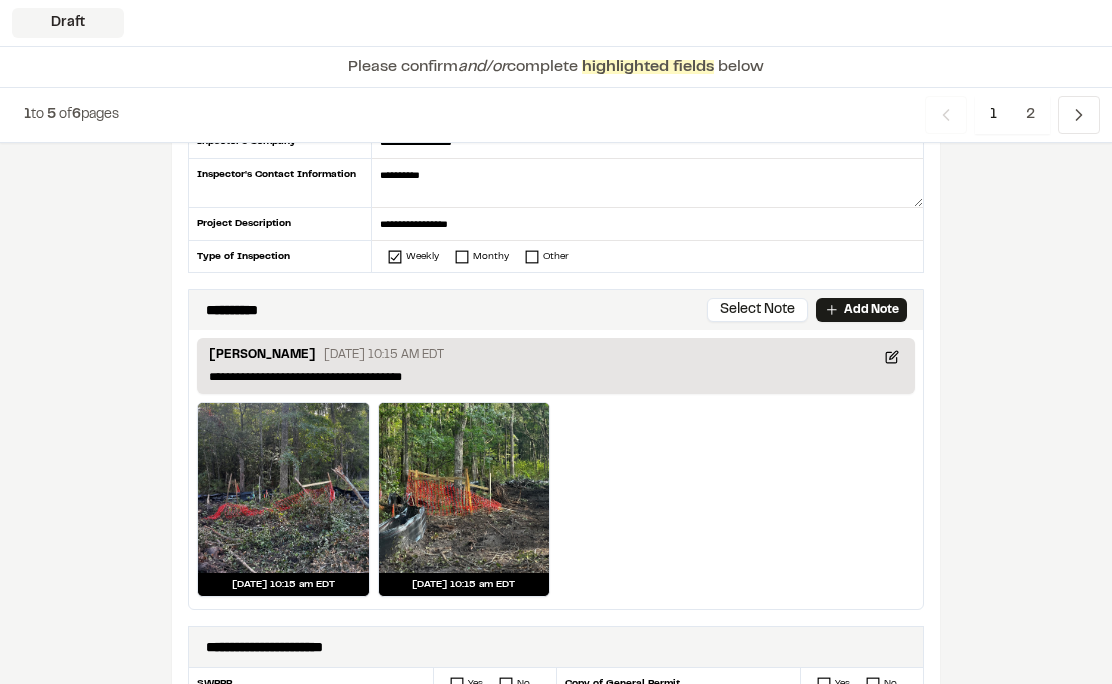 click on "Add Note" at bounding box center [871, 310] 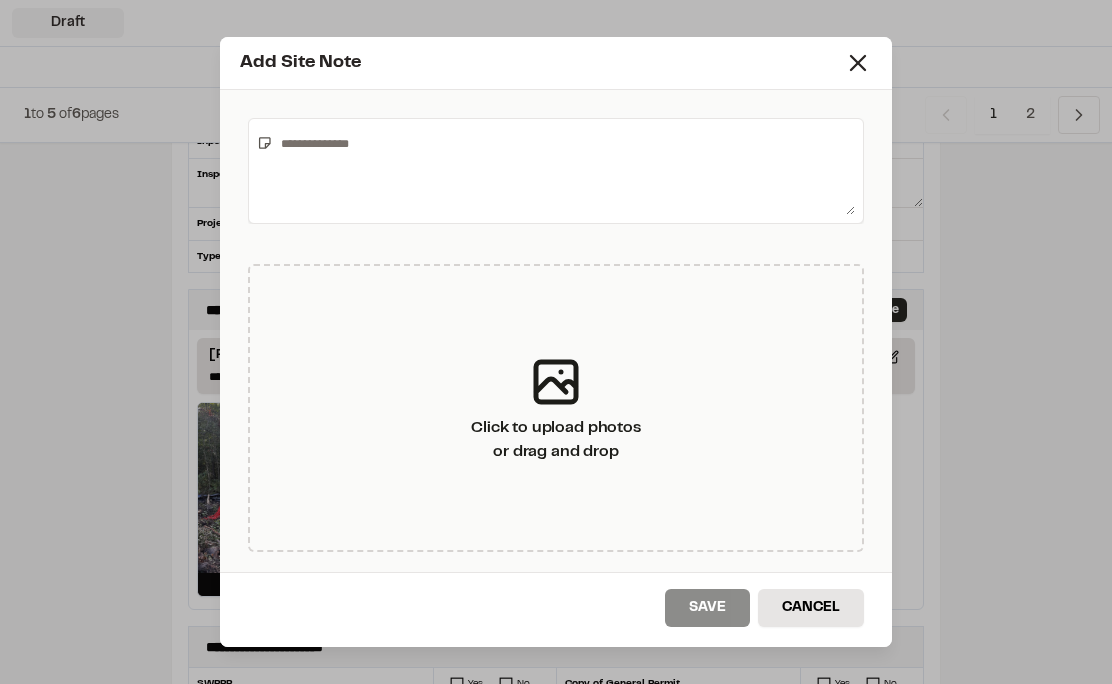 click 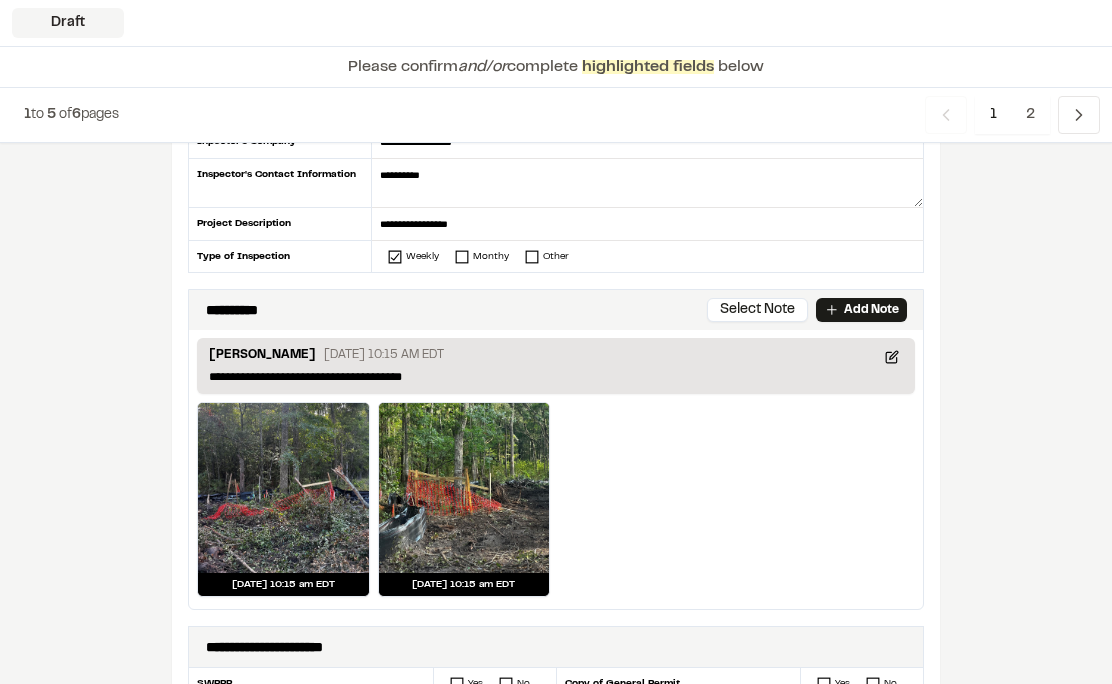 click on "Select Note" at bounding box center (757, 310) 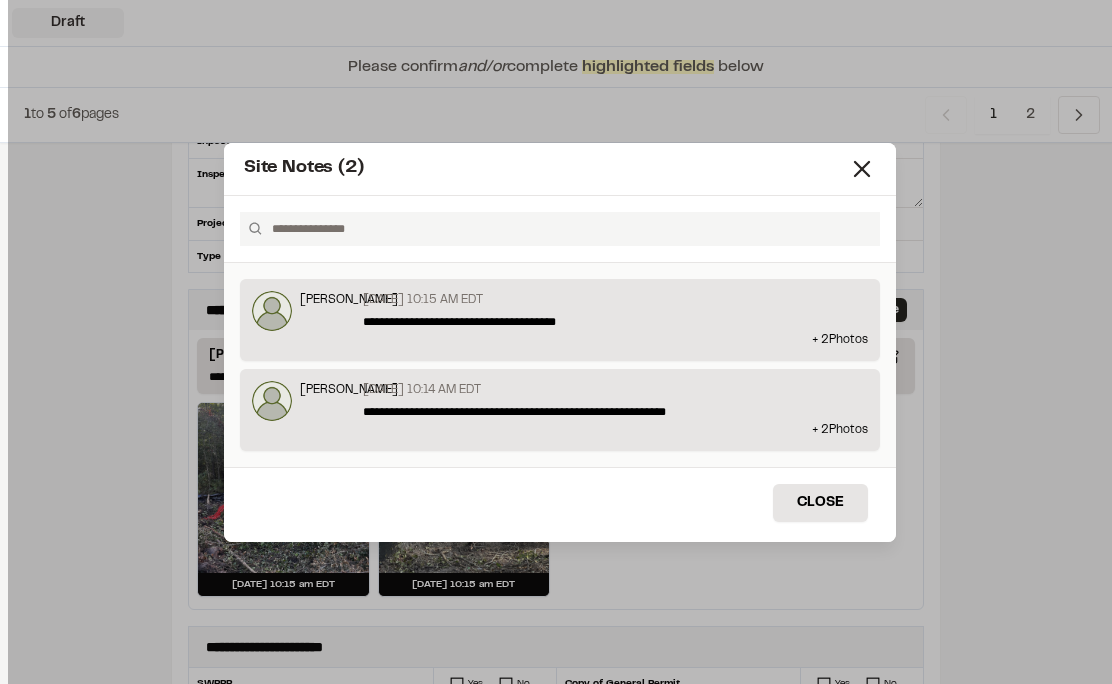 click on "+   2  Photo s" at bounding box center (560, 340) 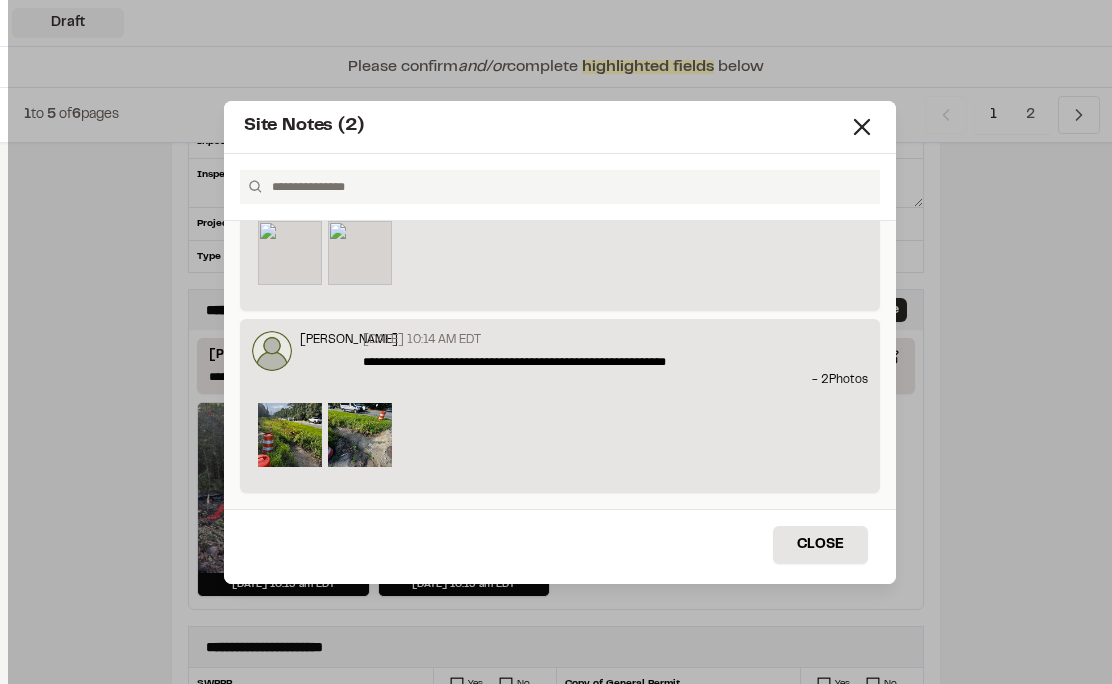 scroll, scrollTop: 100, scrollLeft: 0, axis: vertical 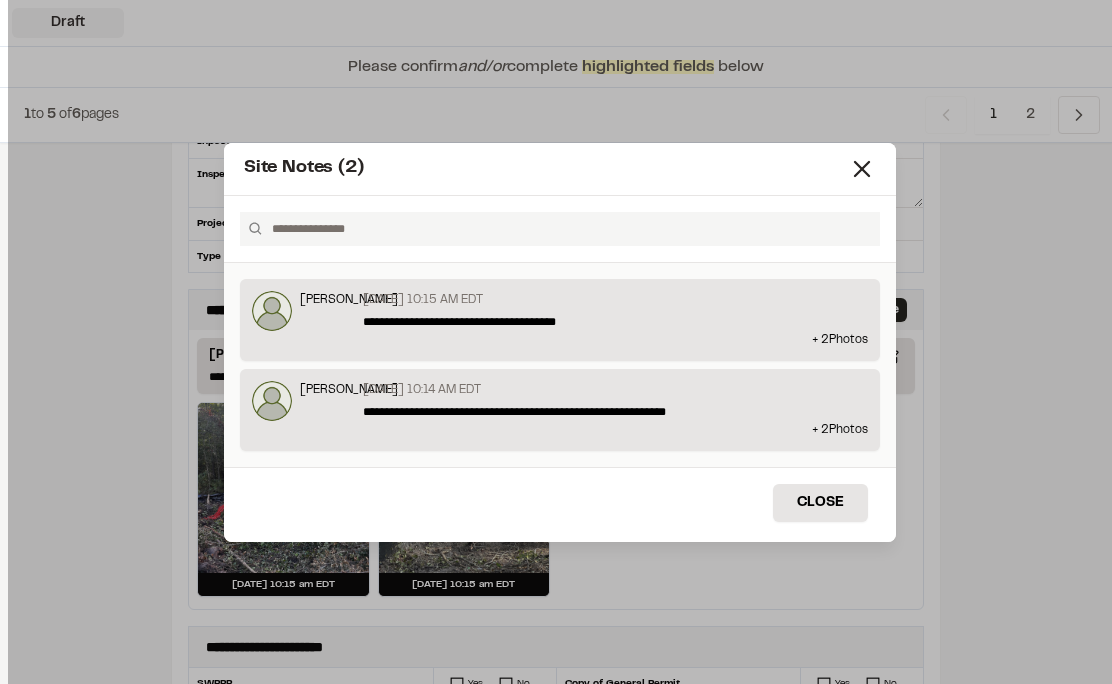 click on "+   2  Photo s" at bounding box center (560, 340) 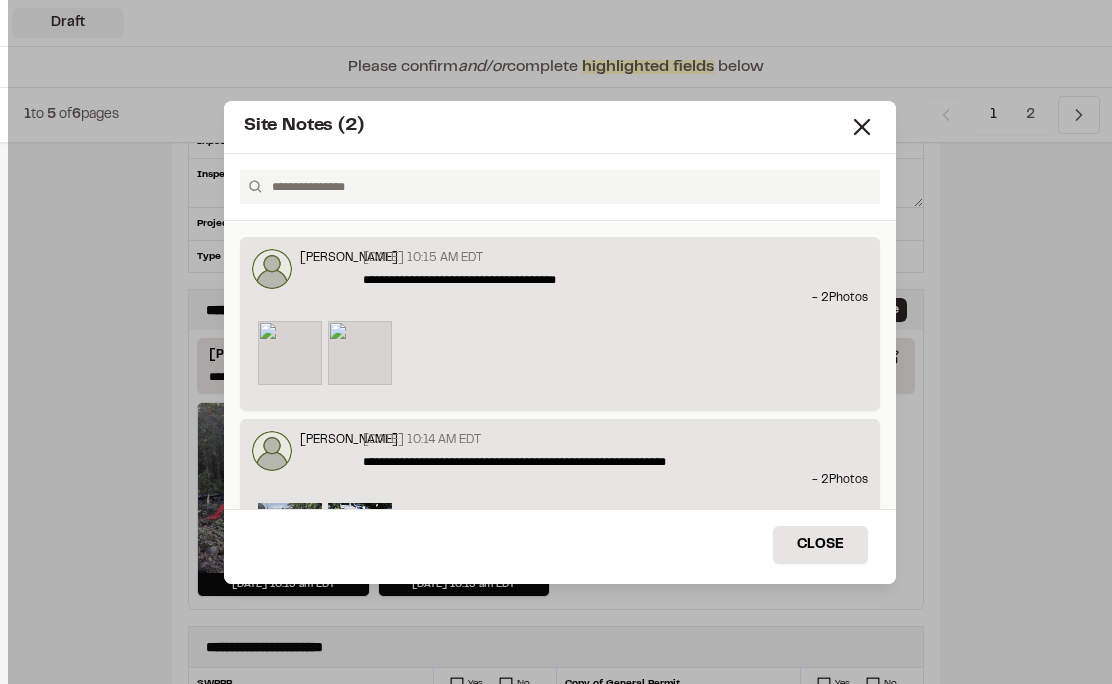click at bounding box center [360, 353] 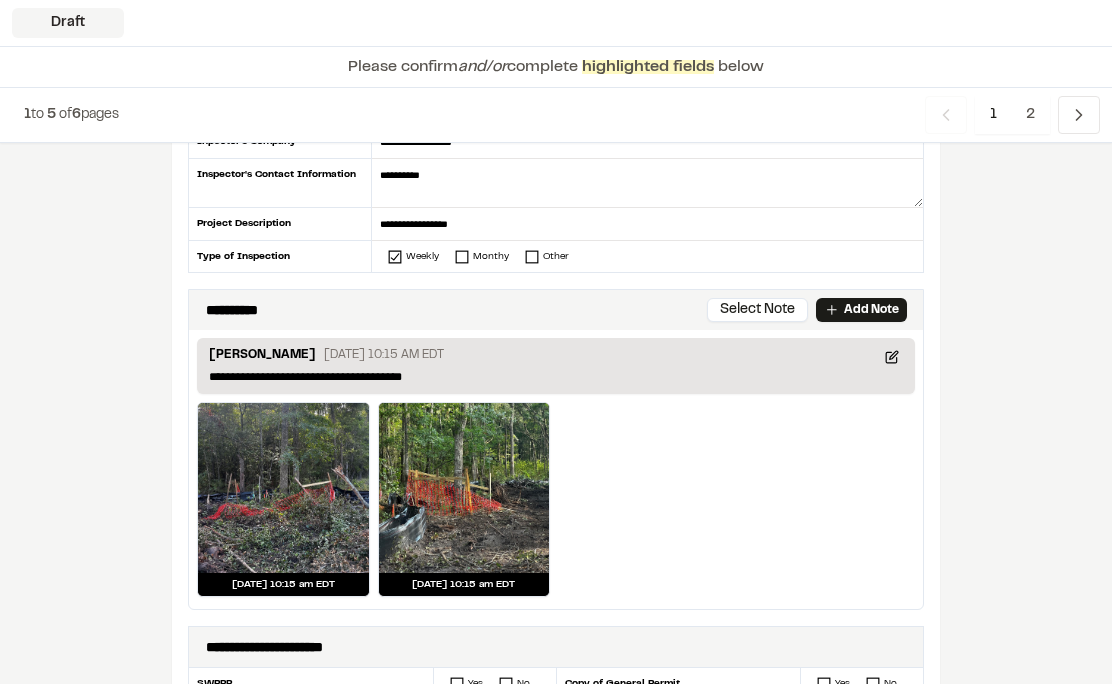 click on "[DATE] 10:15 am EDT [DATE] 10:15 am EDT" at bounding box center [556, 501] 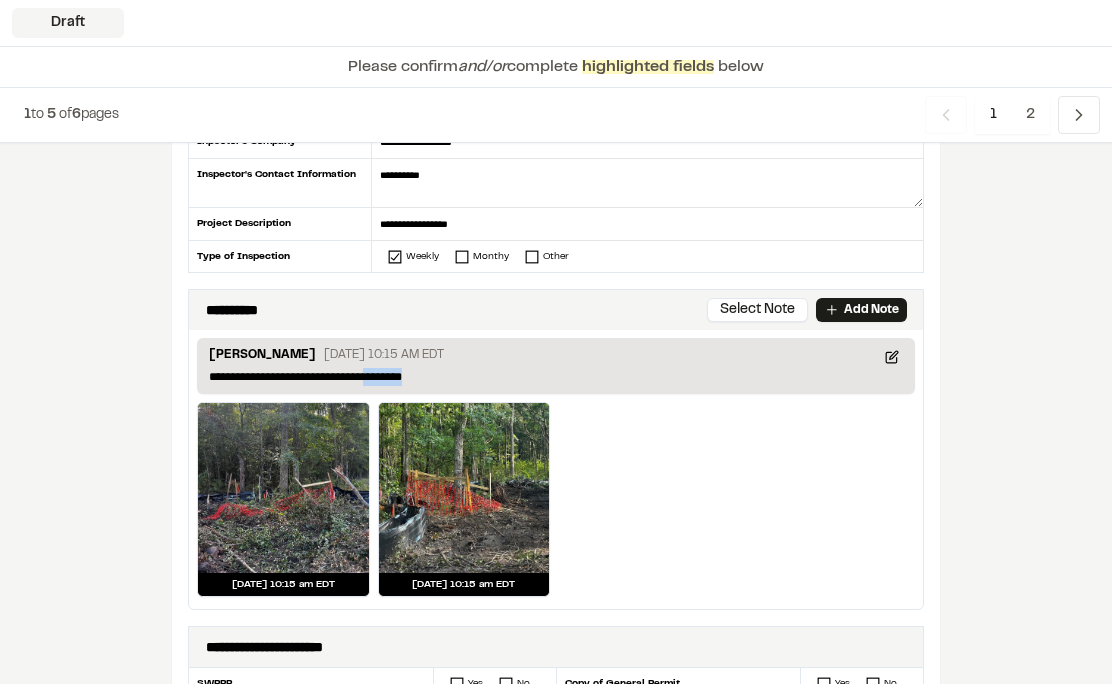 click on "**********" at bounding box center (556, 377) 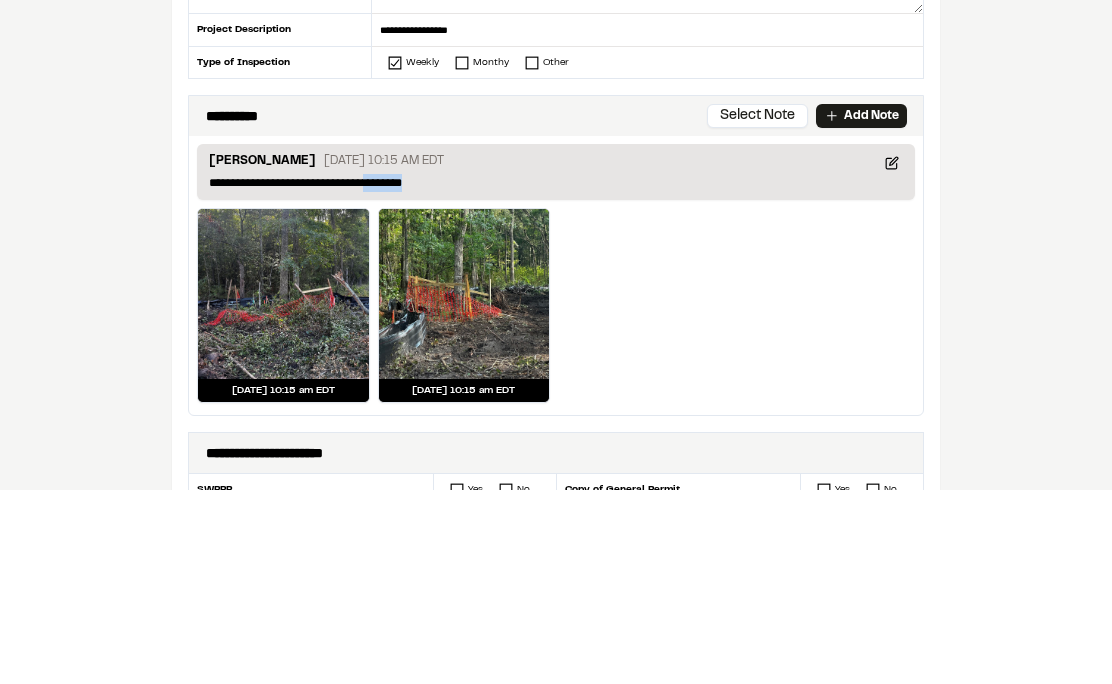 type 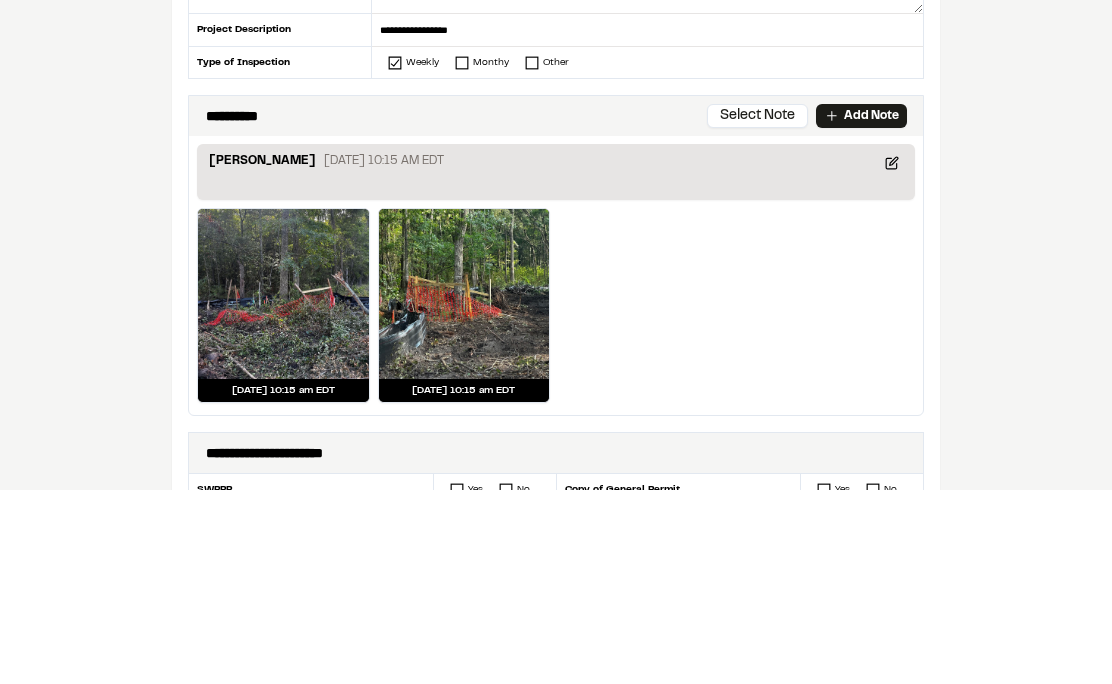 click on "[DATE] 10:15 am EDT [DATE] 10:15 am EDT" at bounding box center (556, 501) 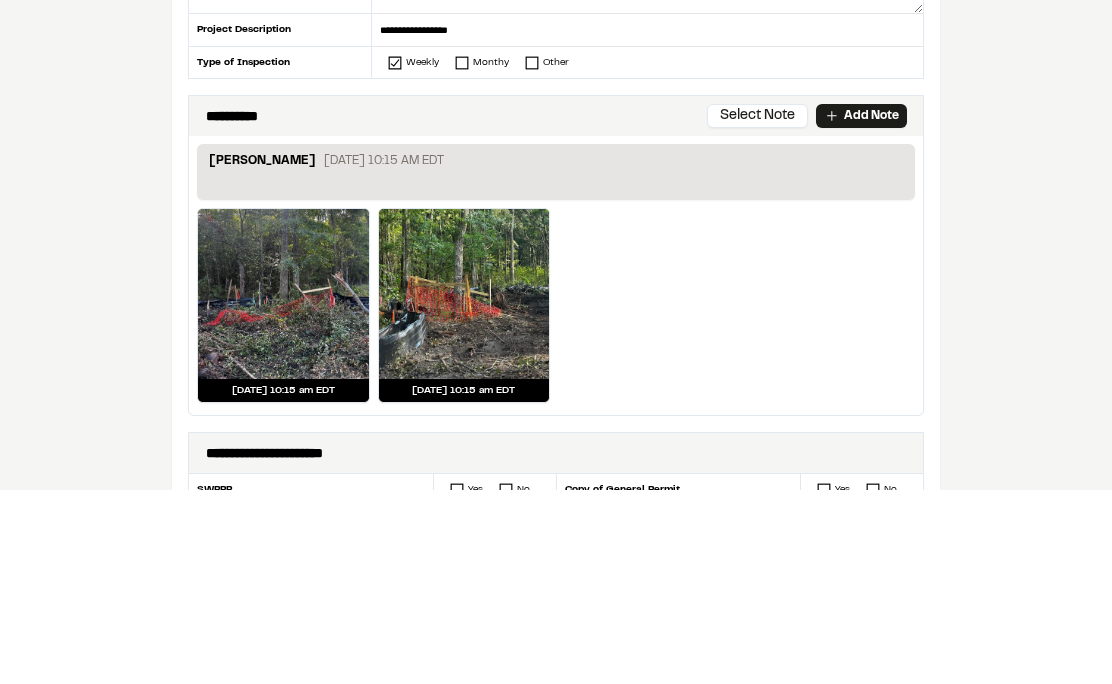 scroll, scrollTop: 498, scrollLeft: 0, axis: vertical 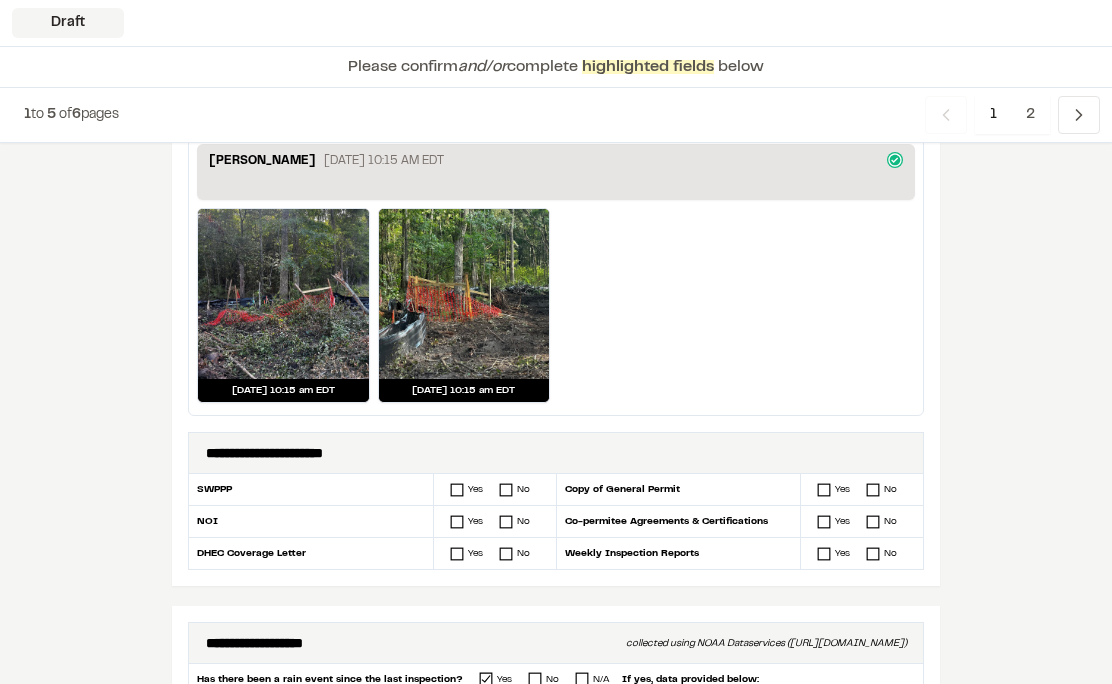 click at bounding box center [556, 183] 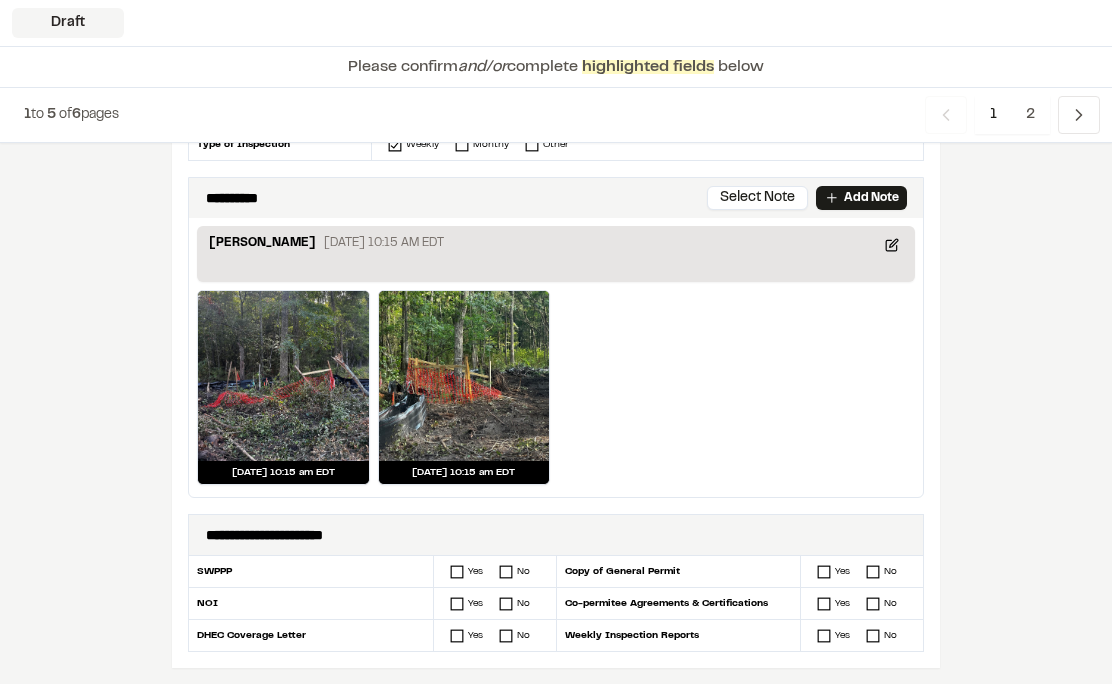 click 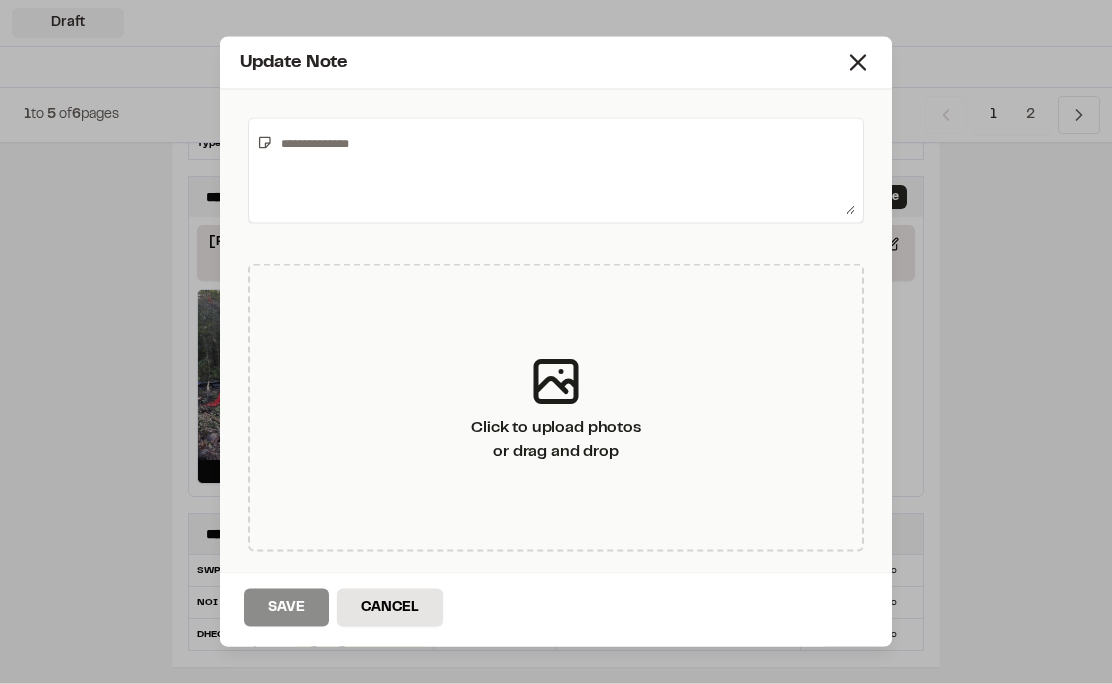 type 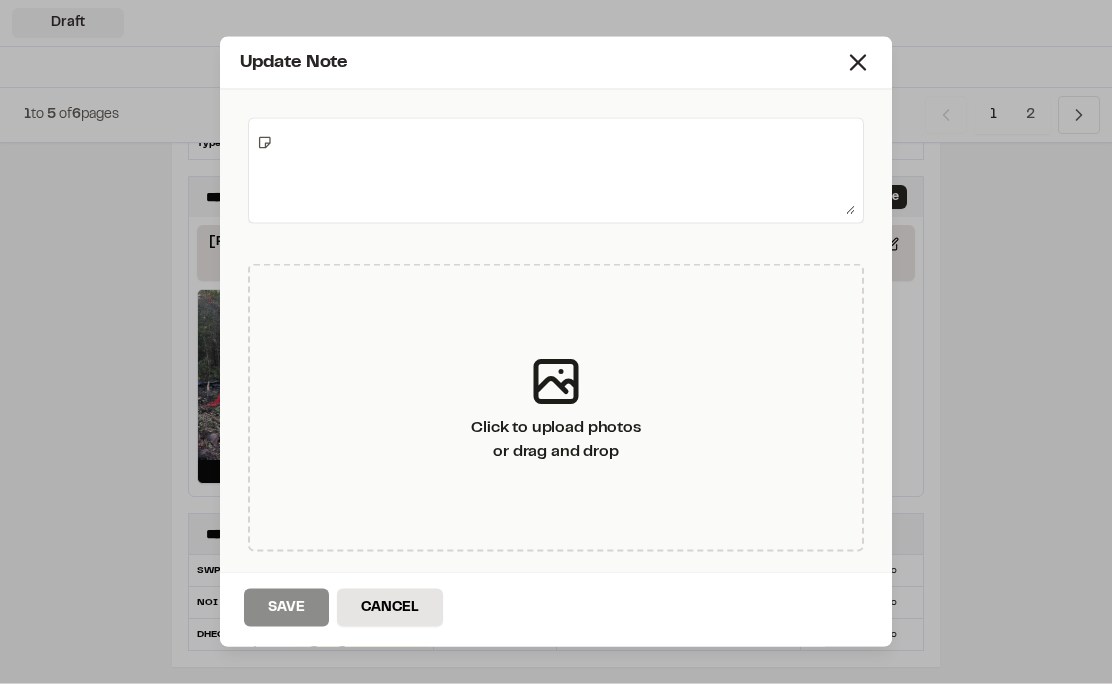 scroll, scrollTop: 417, scrollLeft: 0, axis: vertical 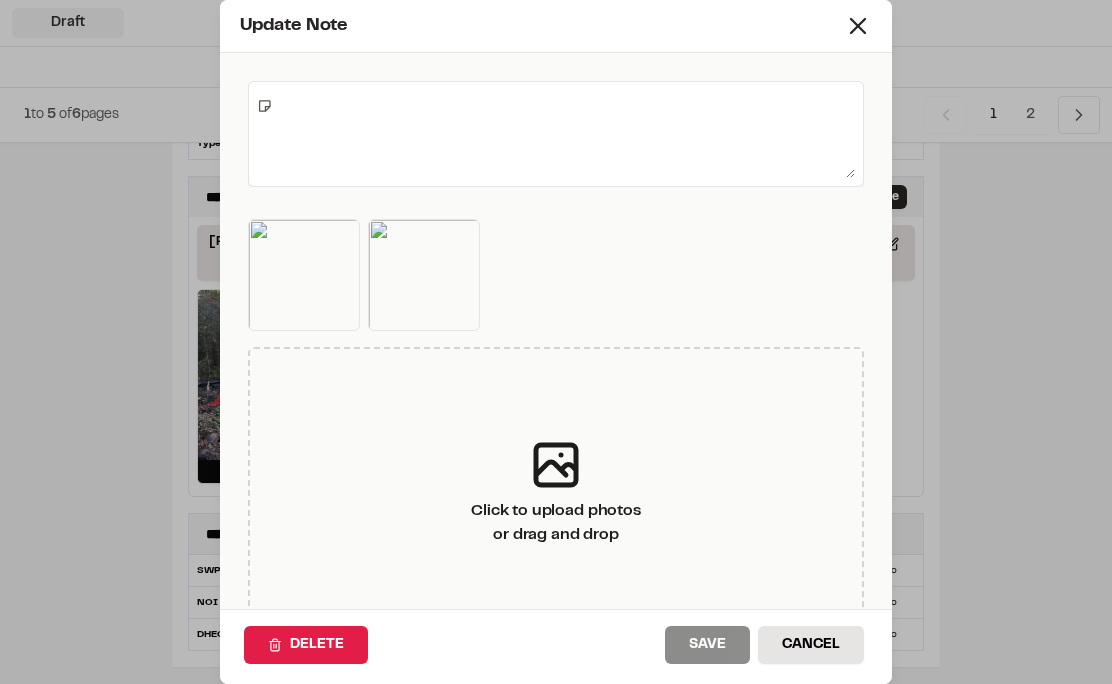 click on "Delete" at bounding box center [306, 645] 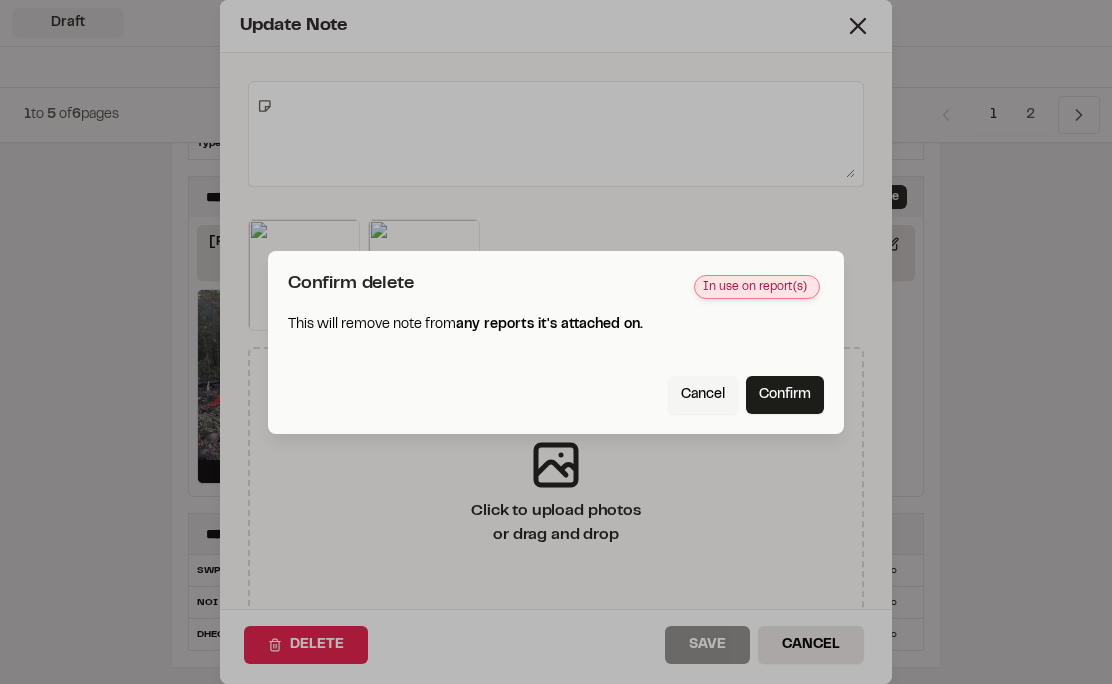 click on "Confirm" at bounding box center [785, 395] 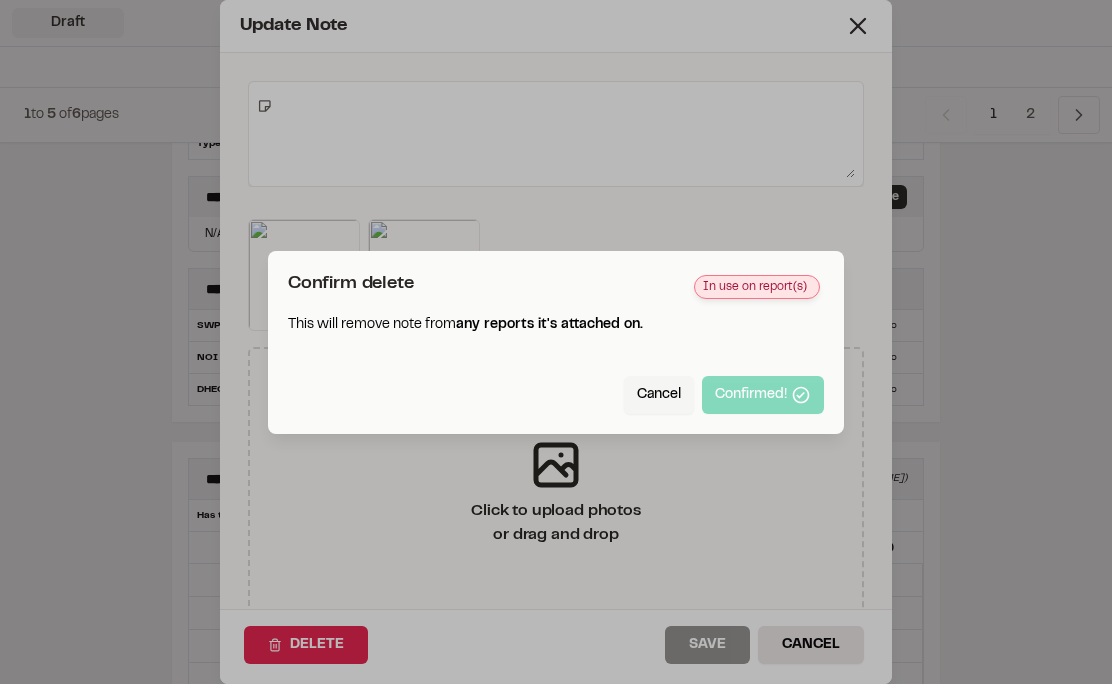 click on "**********" at bounding box center [556, 1735] 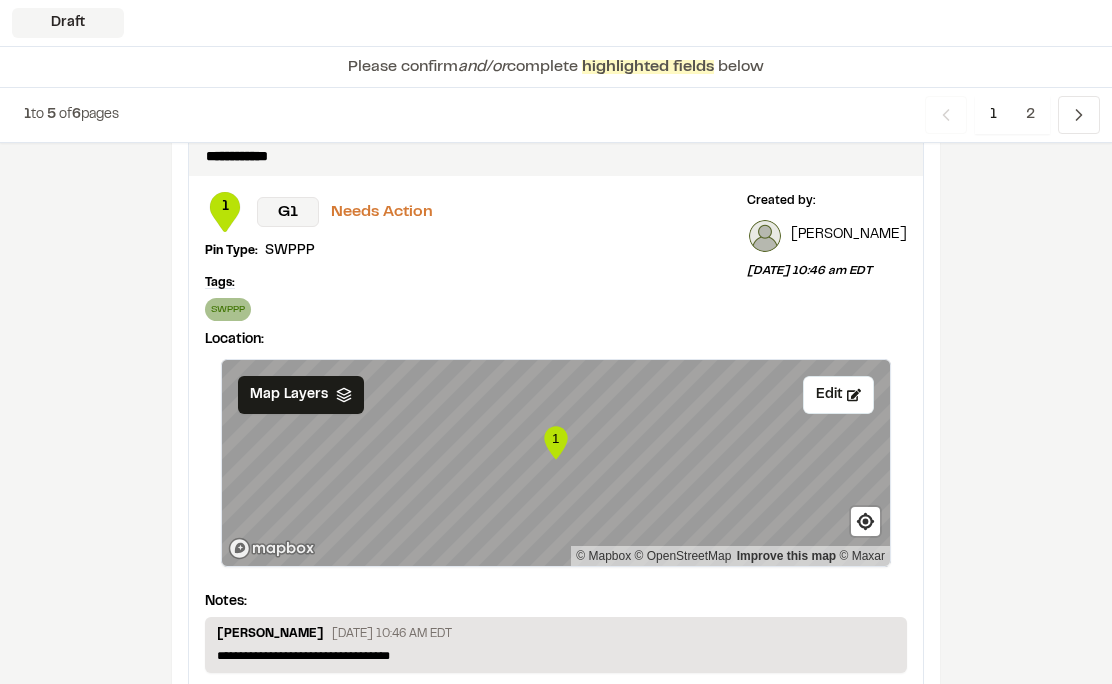 scroll, scrollTop: 3225, scrollLeft: 0, axis: vertical 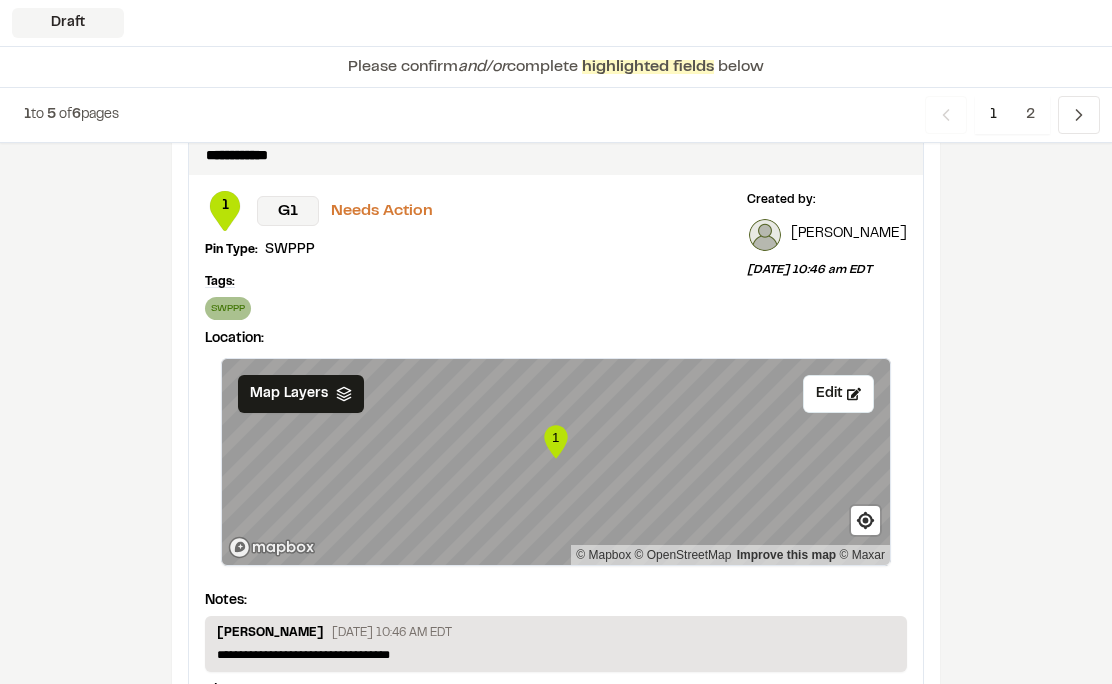 click on "Edit" at bounding box center [838, 394] 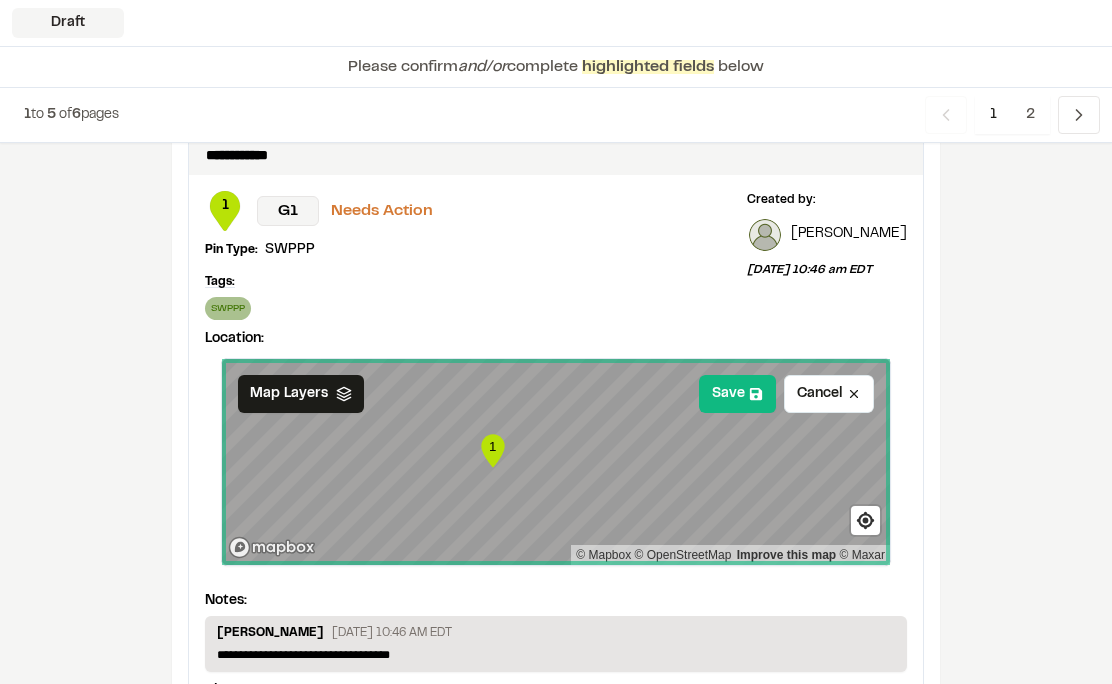 click 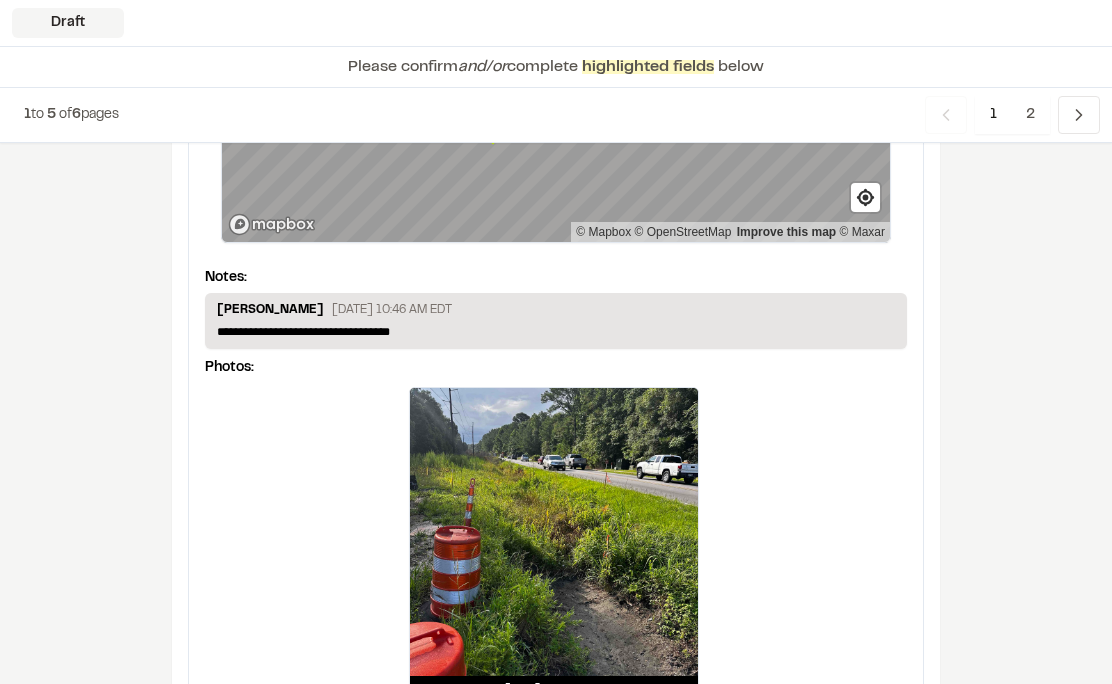 scroll, scrollTop: 3597, scrollLeft: 0, axis: vertical 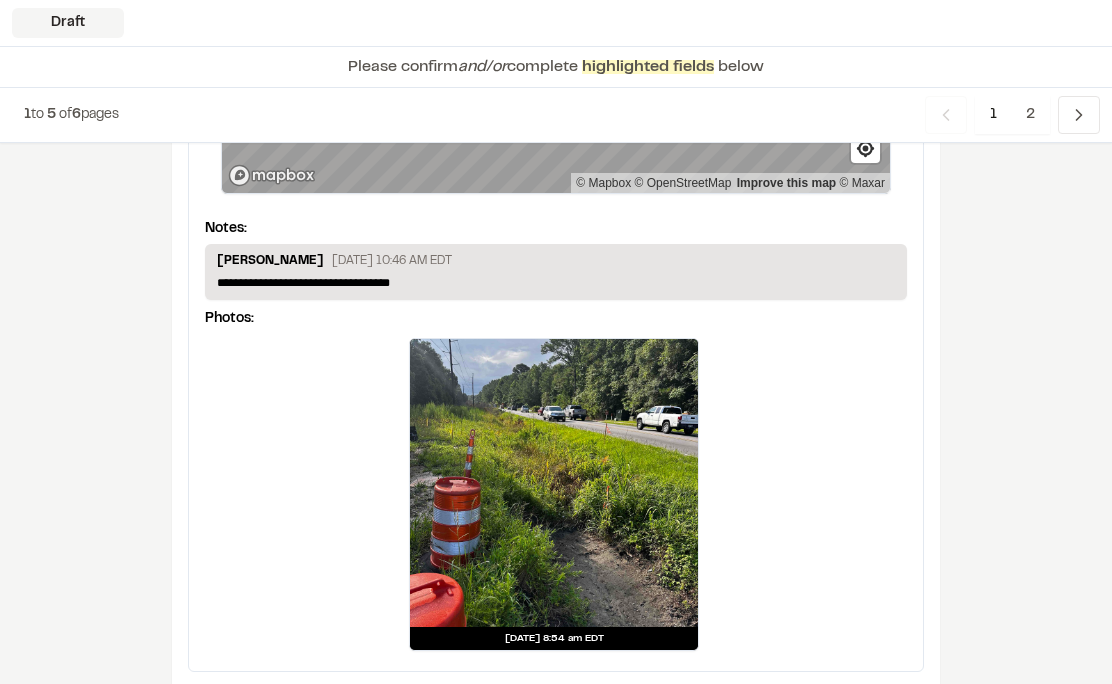 click on "Previous" at bounding box center [1079, 115] 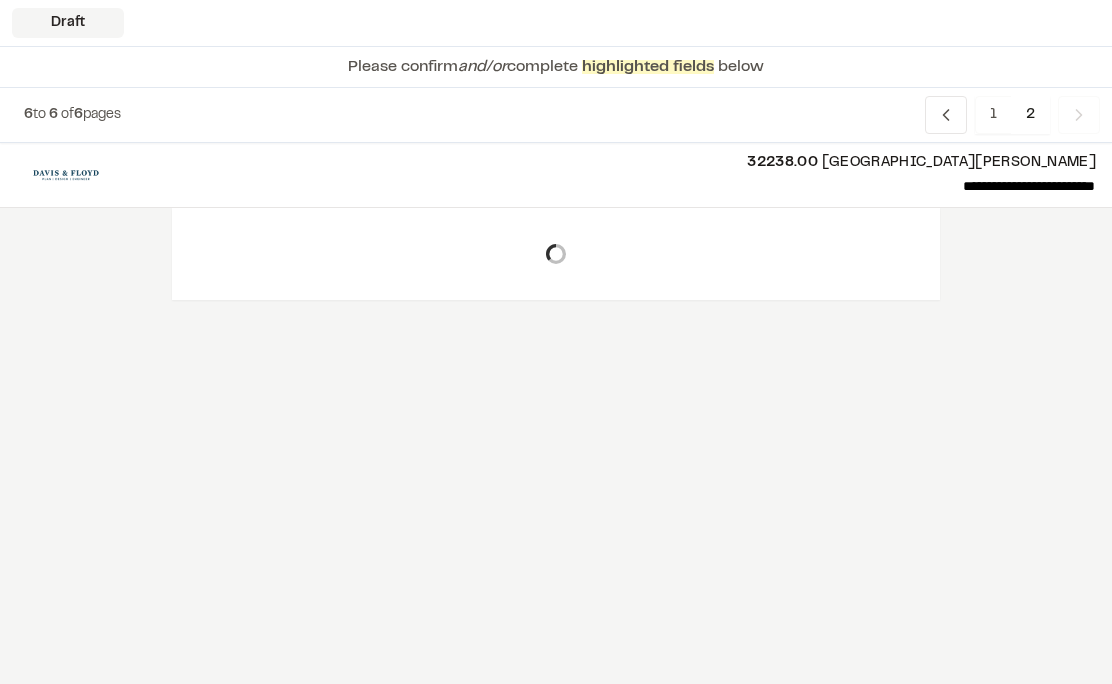 scroll, scrollTop: 0, scrollLeft: 0, axis: both 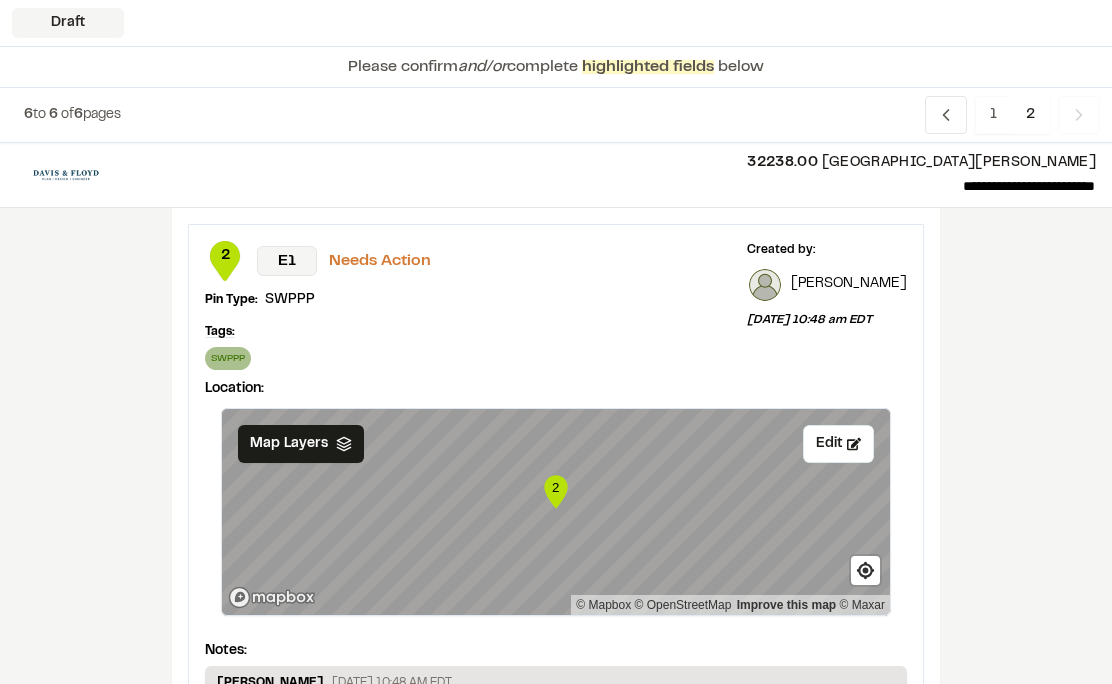 click on "Edit" at bounding box center (838, 444) 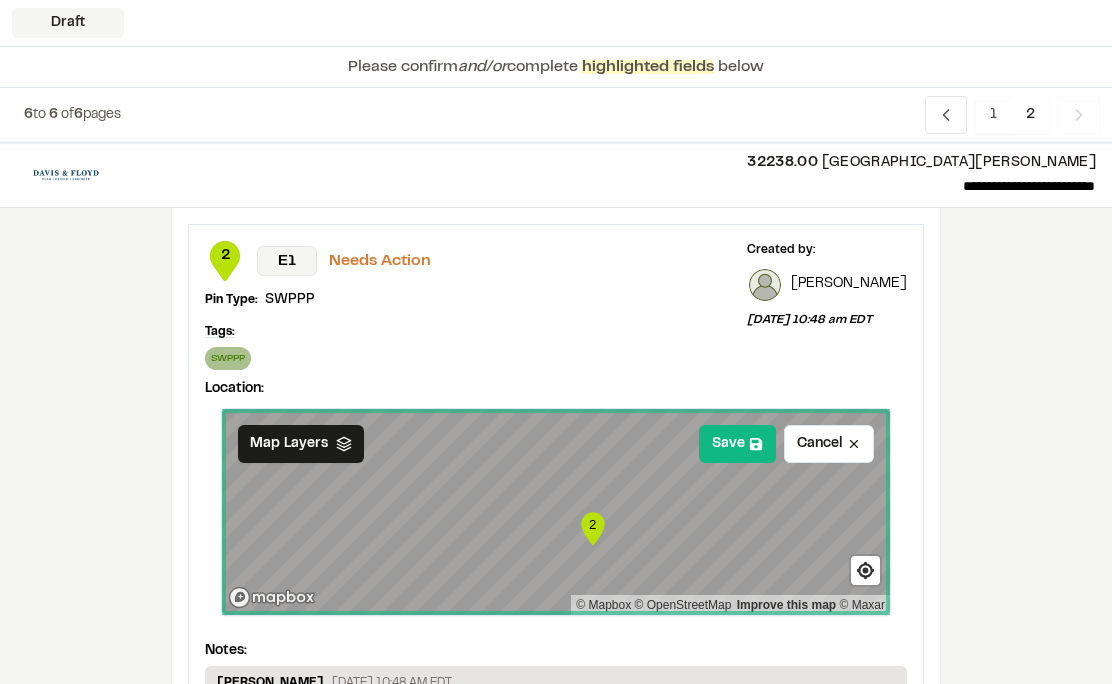 click on "Save" at bounding box center [737, 444] 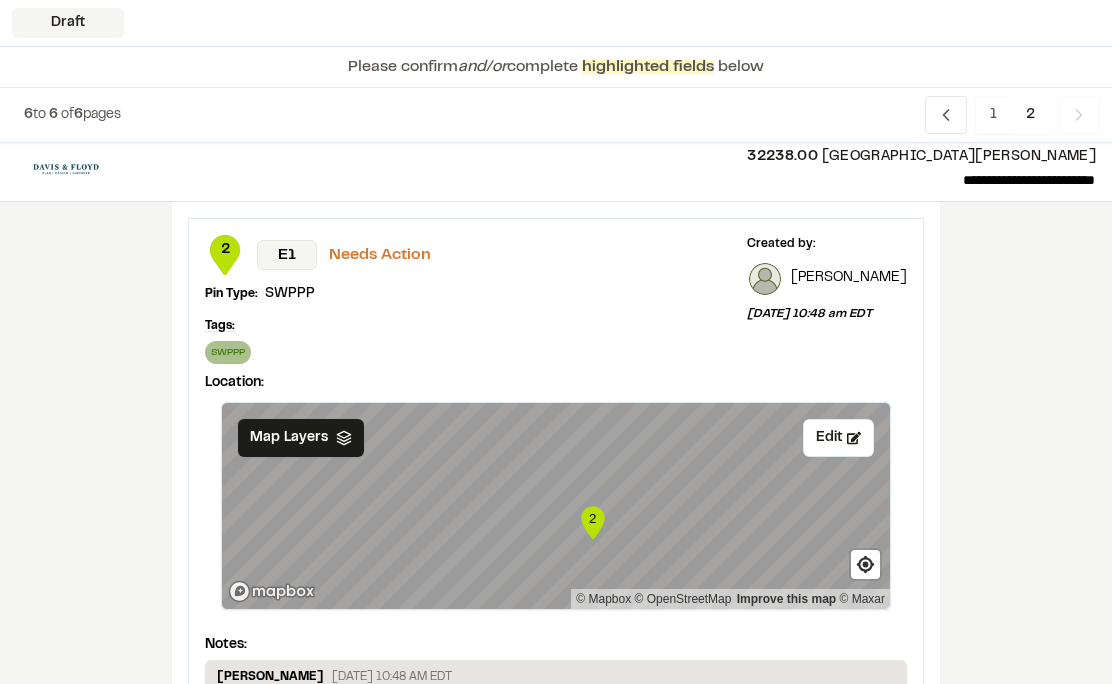 click 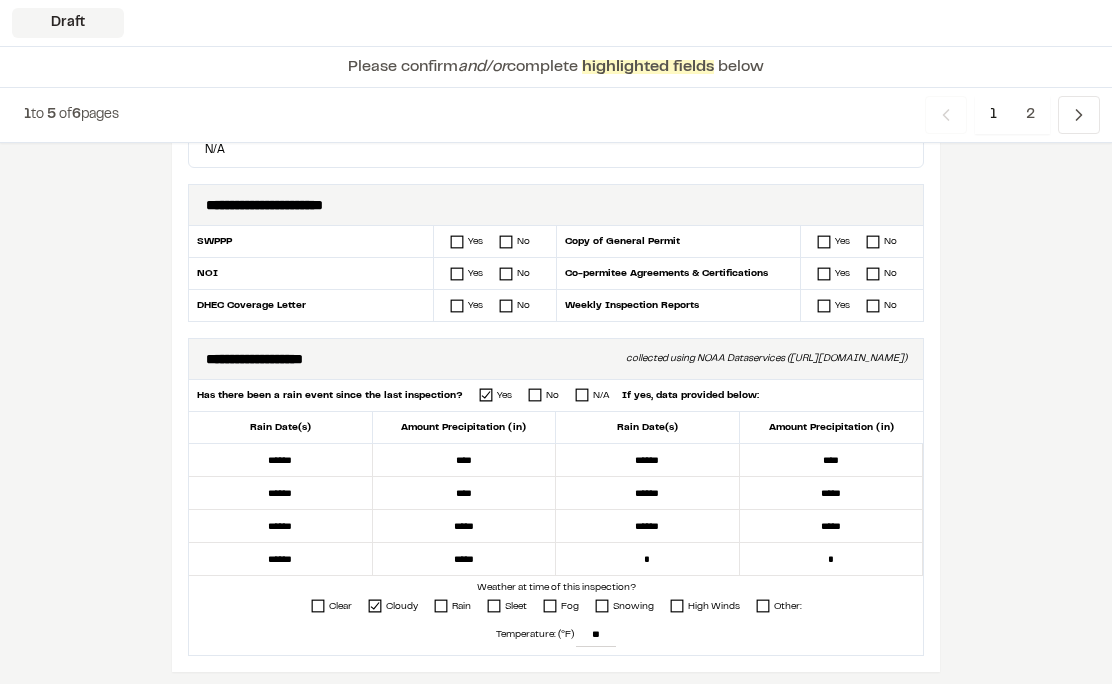 scroll, scrollTop: 501, scrollLeft: 0, axis: vertical 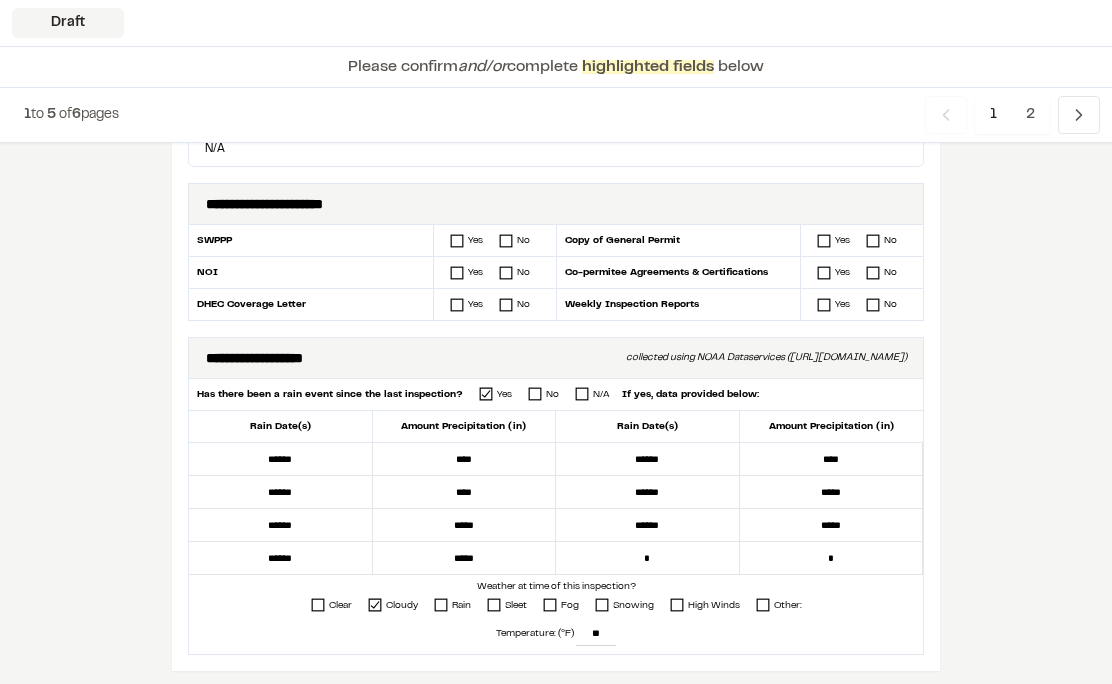 click on "Yes No" at bounding box center [495, 242] 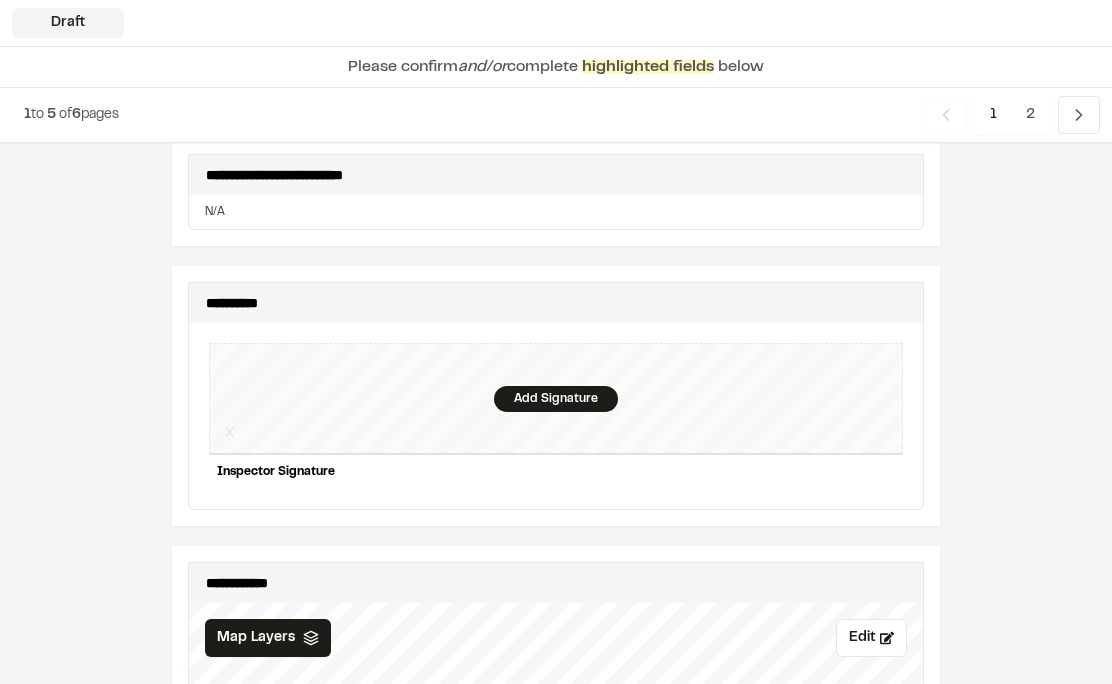 scroll, scrollTop: 1843, scrollLeft: 0, axis: vertical 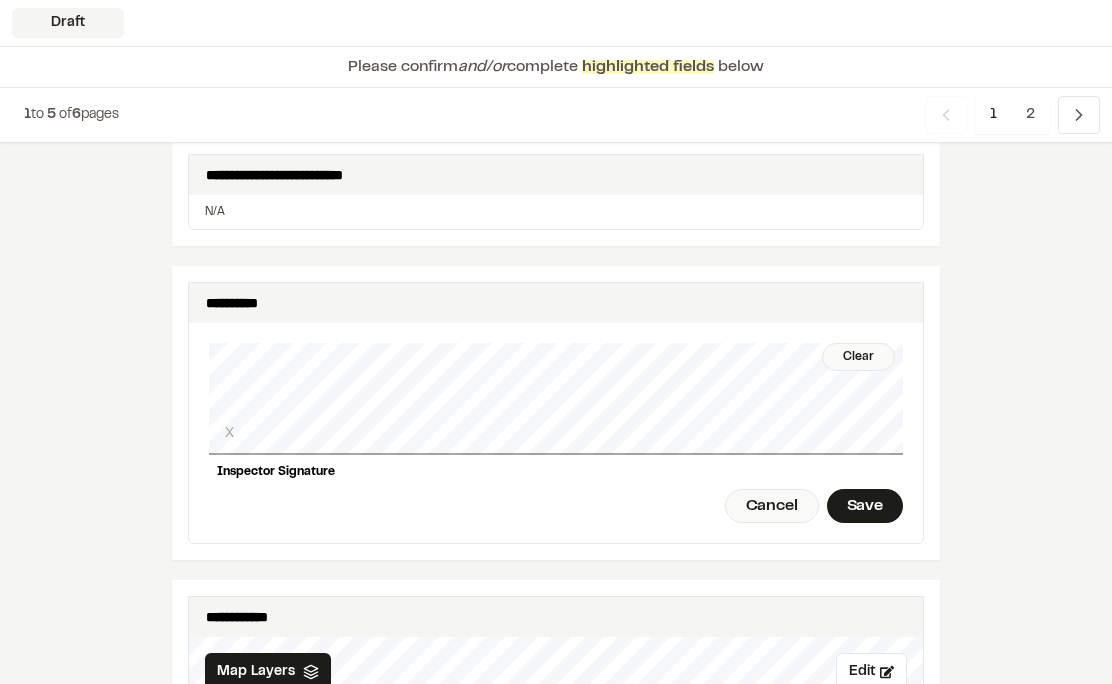 click on "Save" at bounding box center (865, 506) 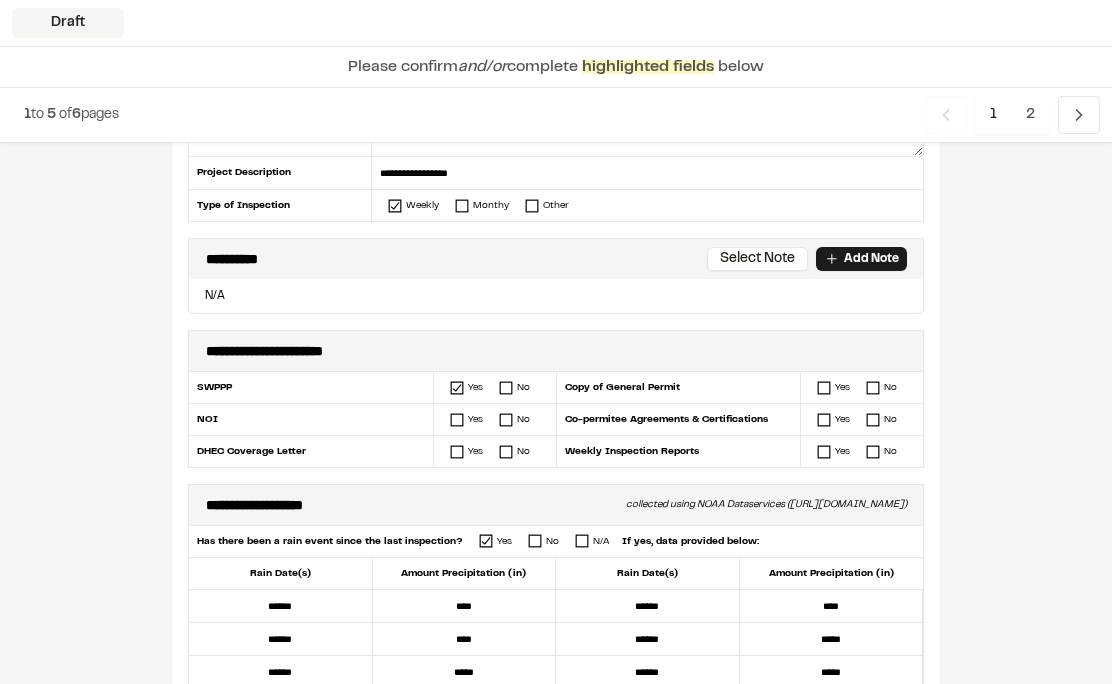 scroll, scrollTop: 347, scrollLeft: 0, axis: vertical 